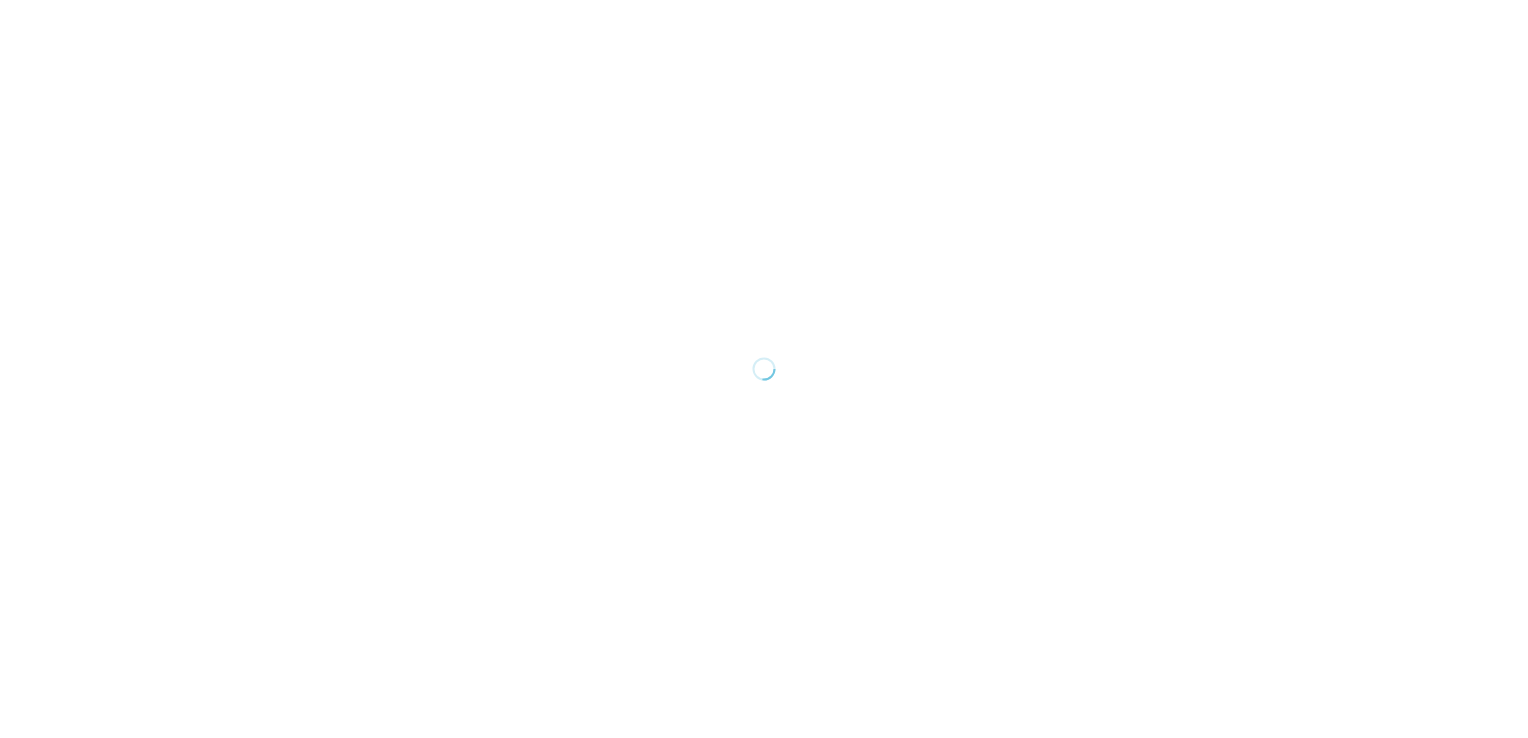 scroll, scrollTop: 0, scrollLeft: 0, axis: both 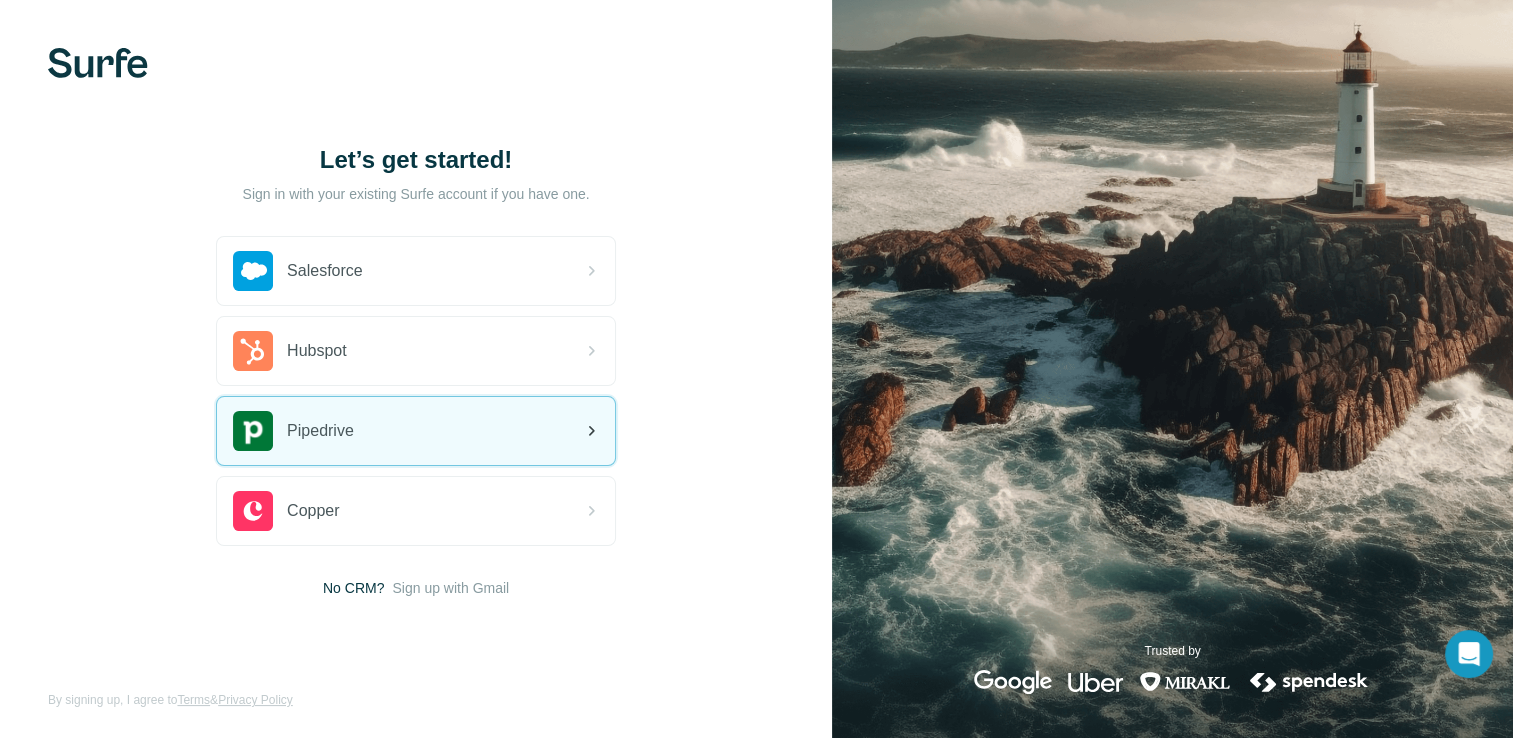 click on "Pipedrive" at bounding box center (416, 431) 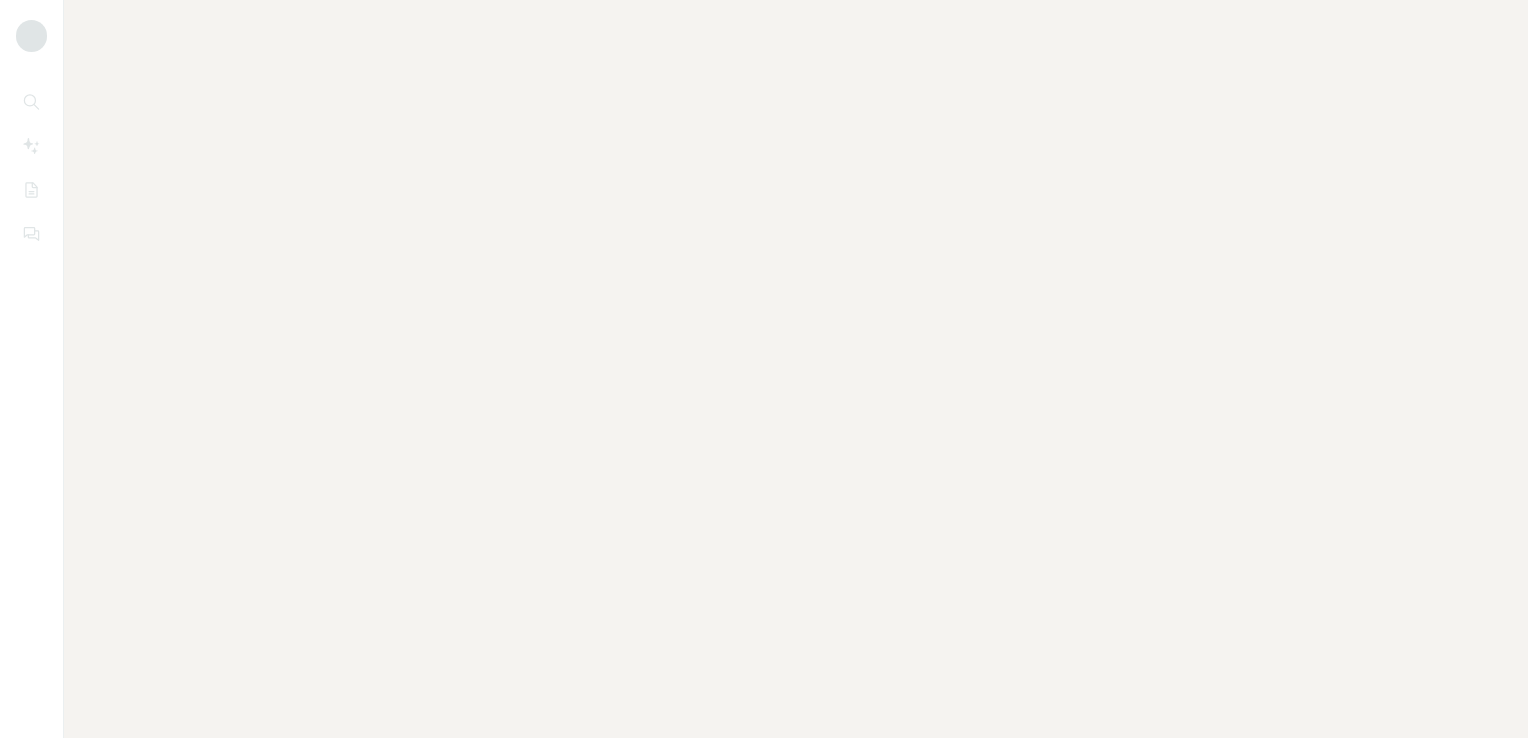 scroll, scrollTop: 0, scrollLeft: 0, axis: both 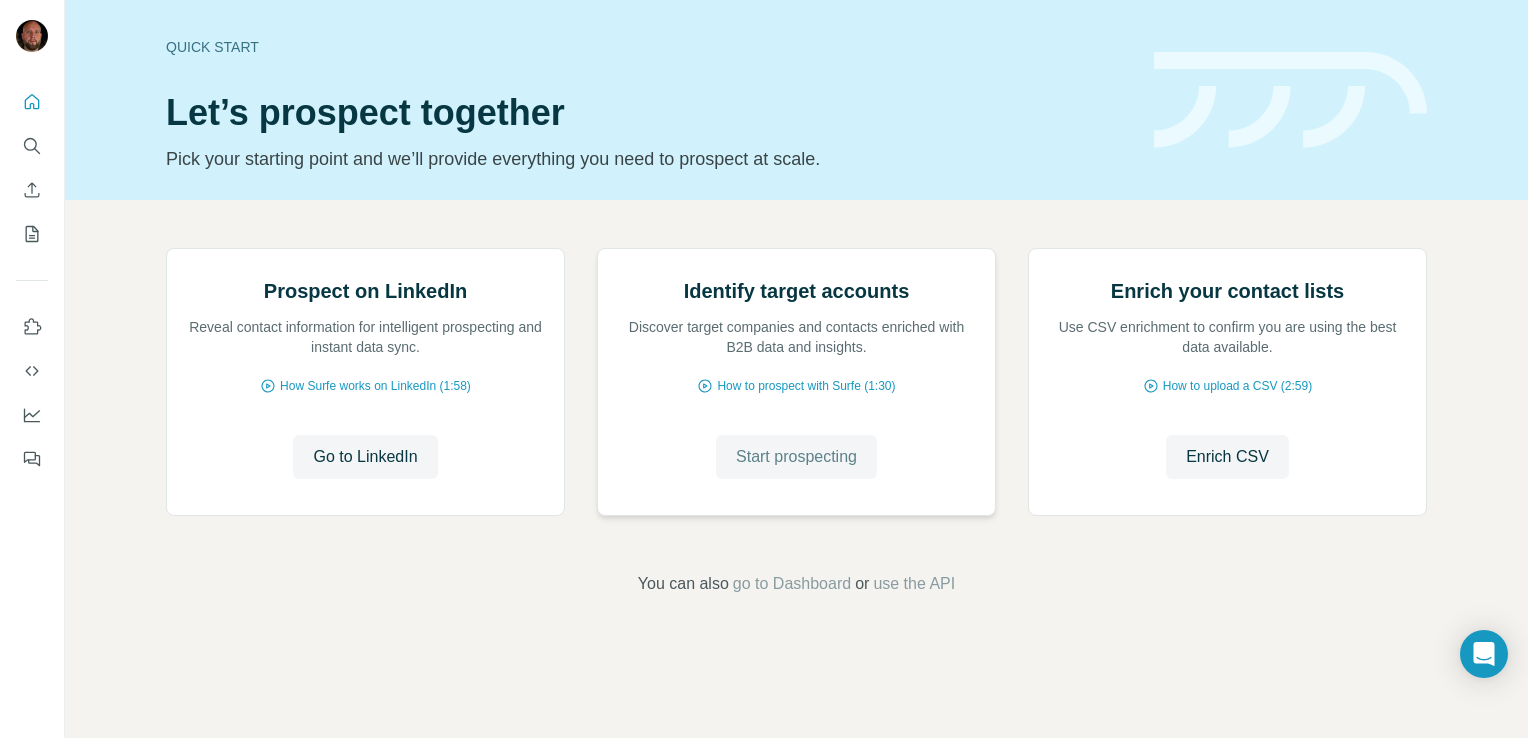click on "Start prospecting" at bounding box center (796, 457) 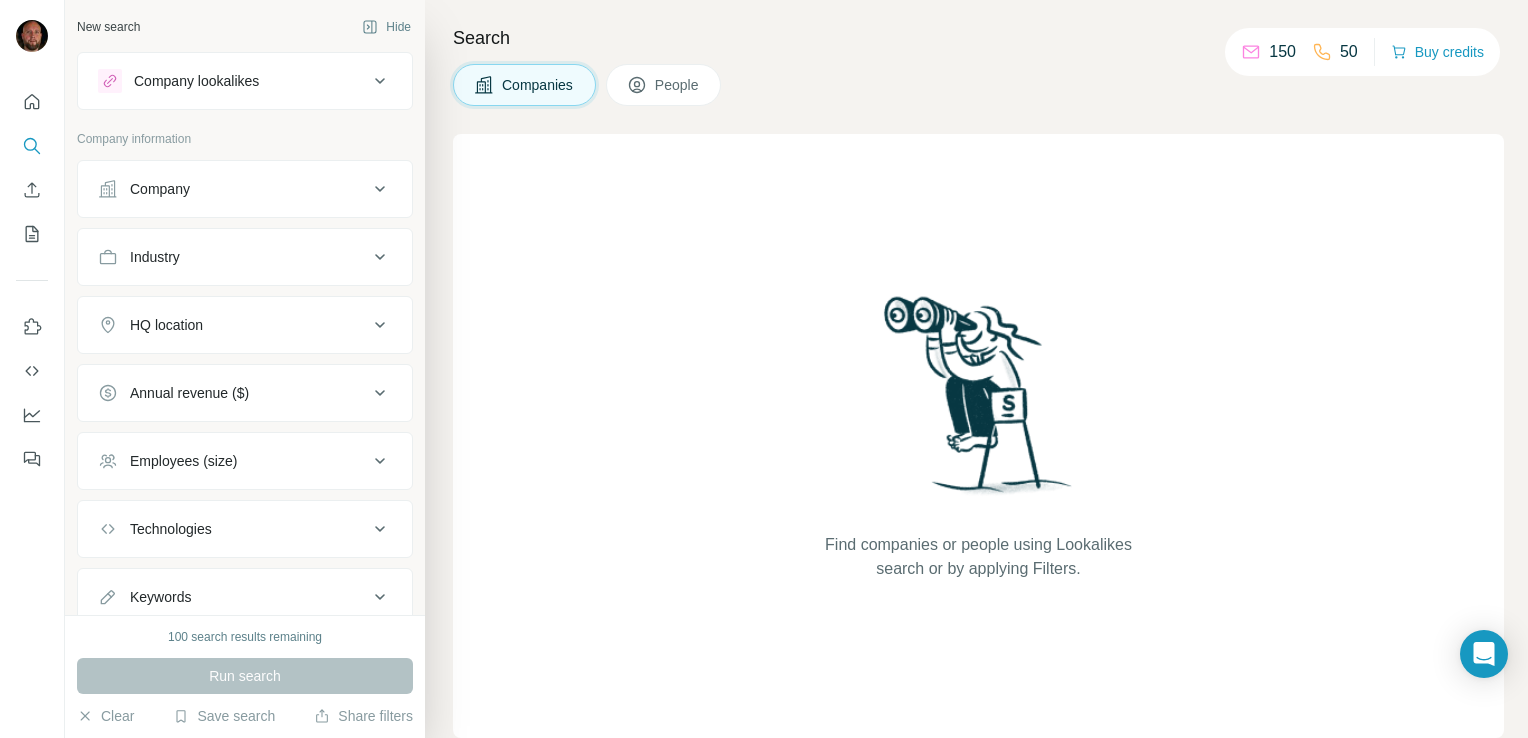 click on "Company" at bounding box center (233, 189) 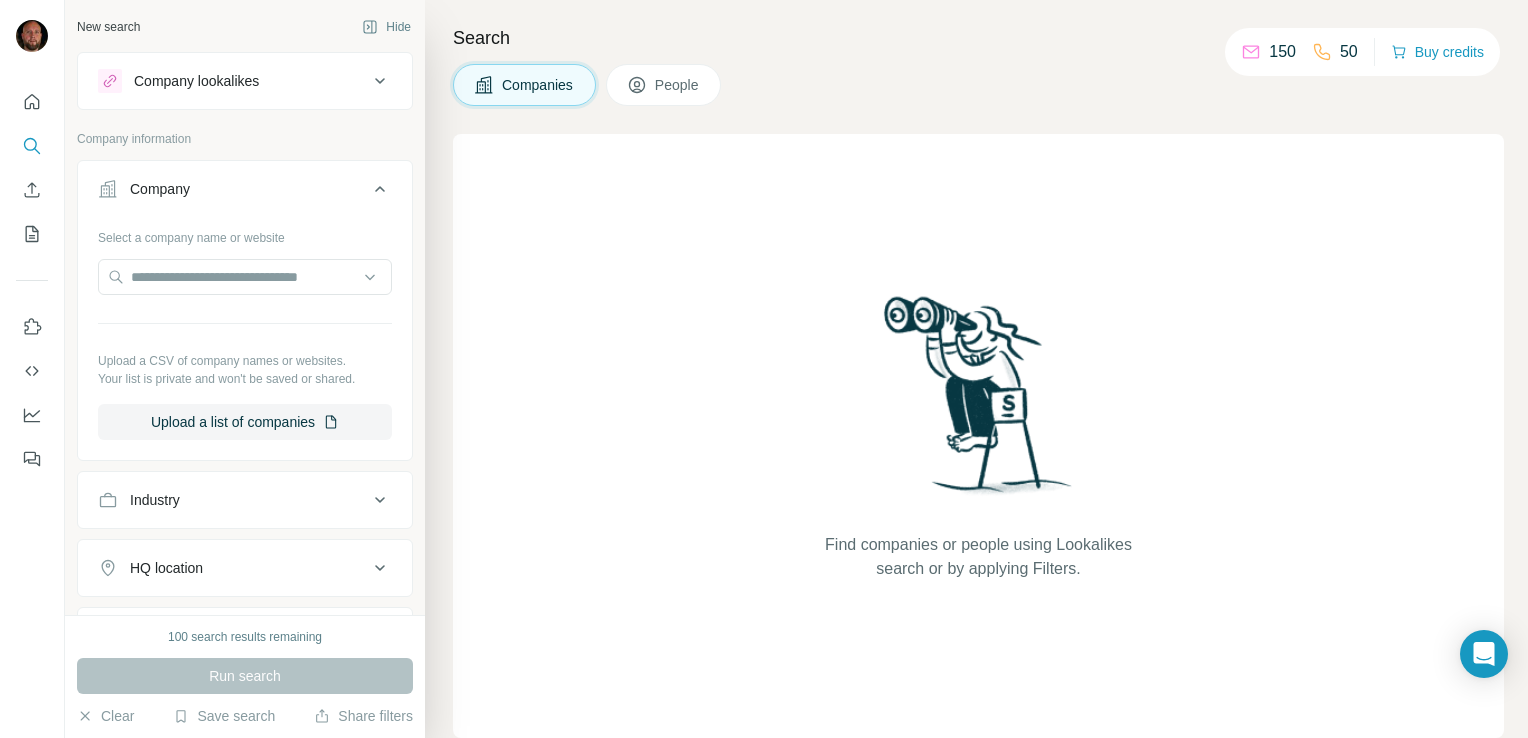 click on "Company" at bounding box center (233, 189) 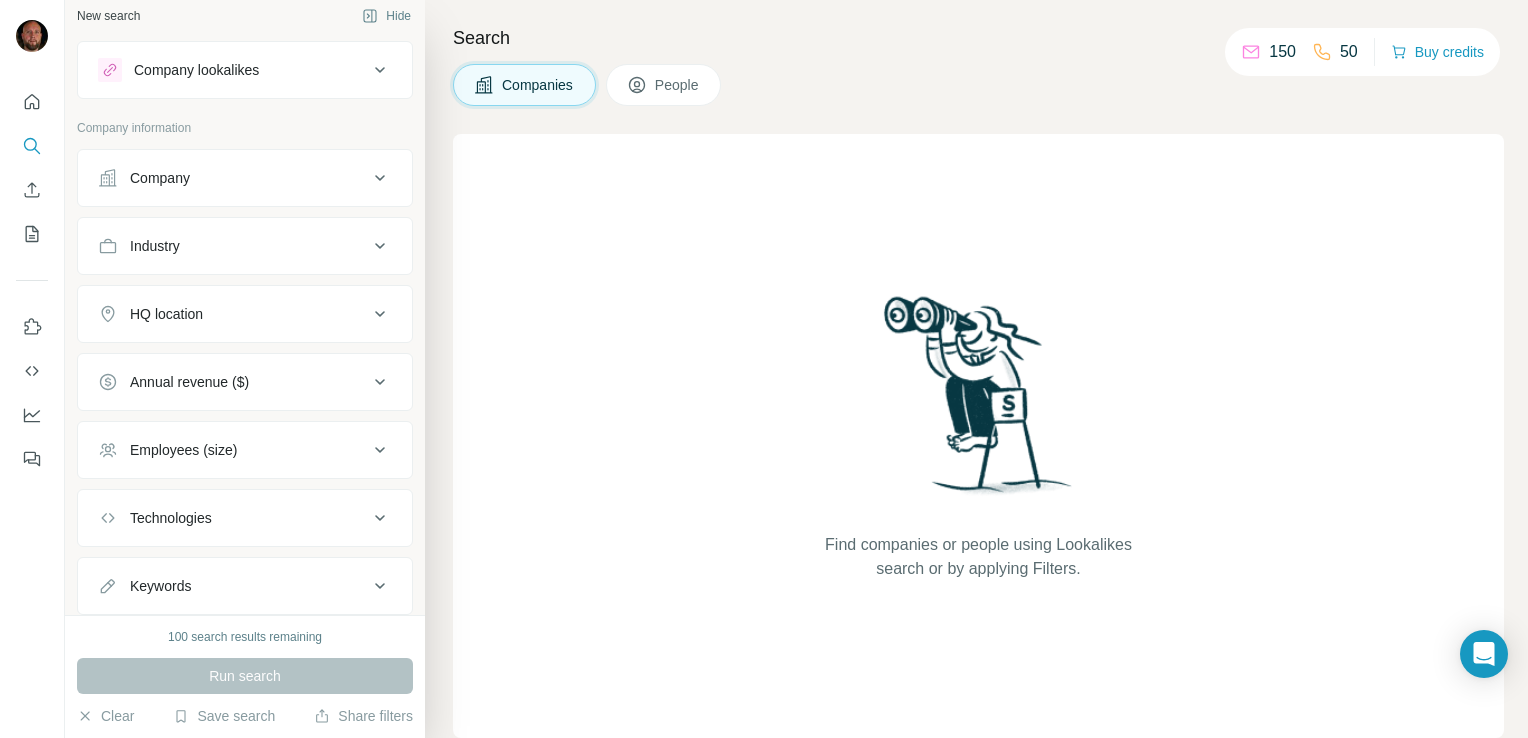 scroll, scrollTop: 10, scrollLeft: 0, axis: vertical 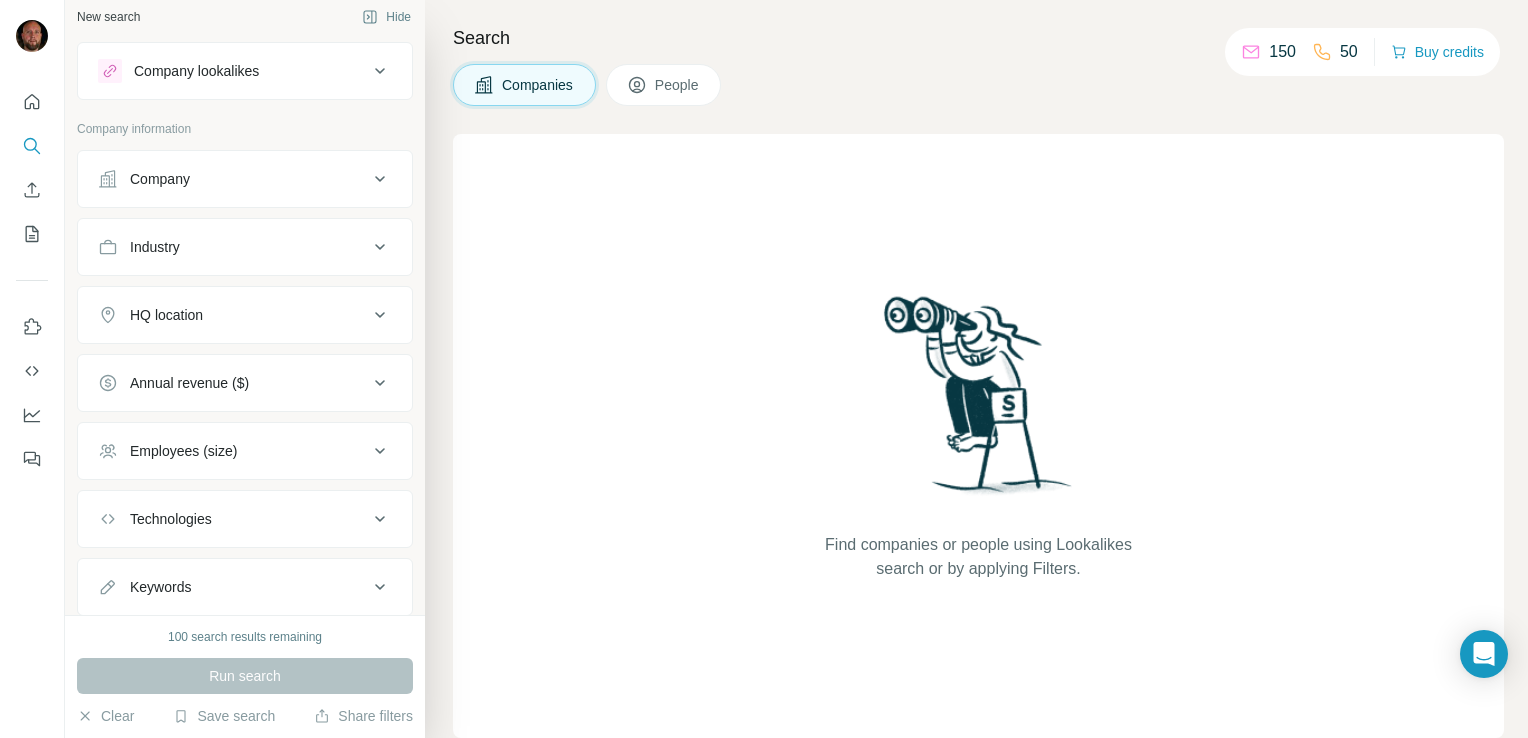 click on "Employees (size)" at bounding box center [233, 451] 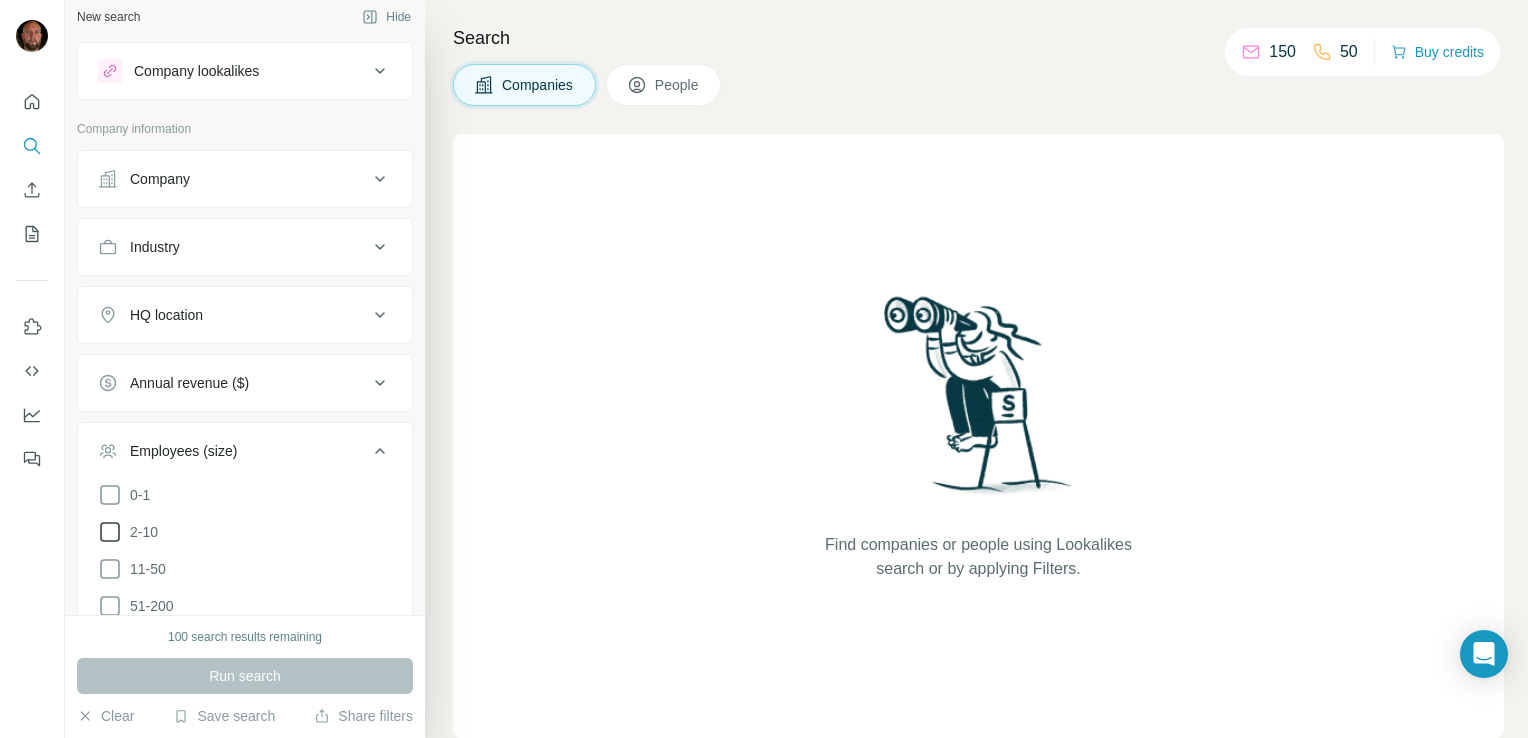 click 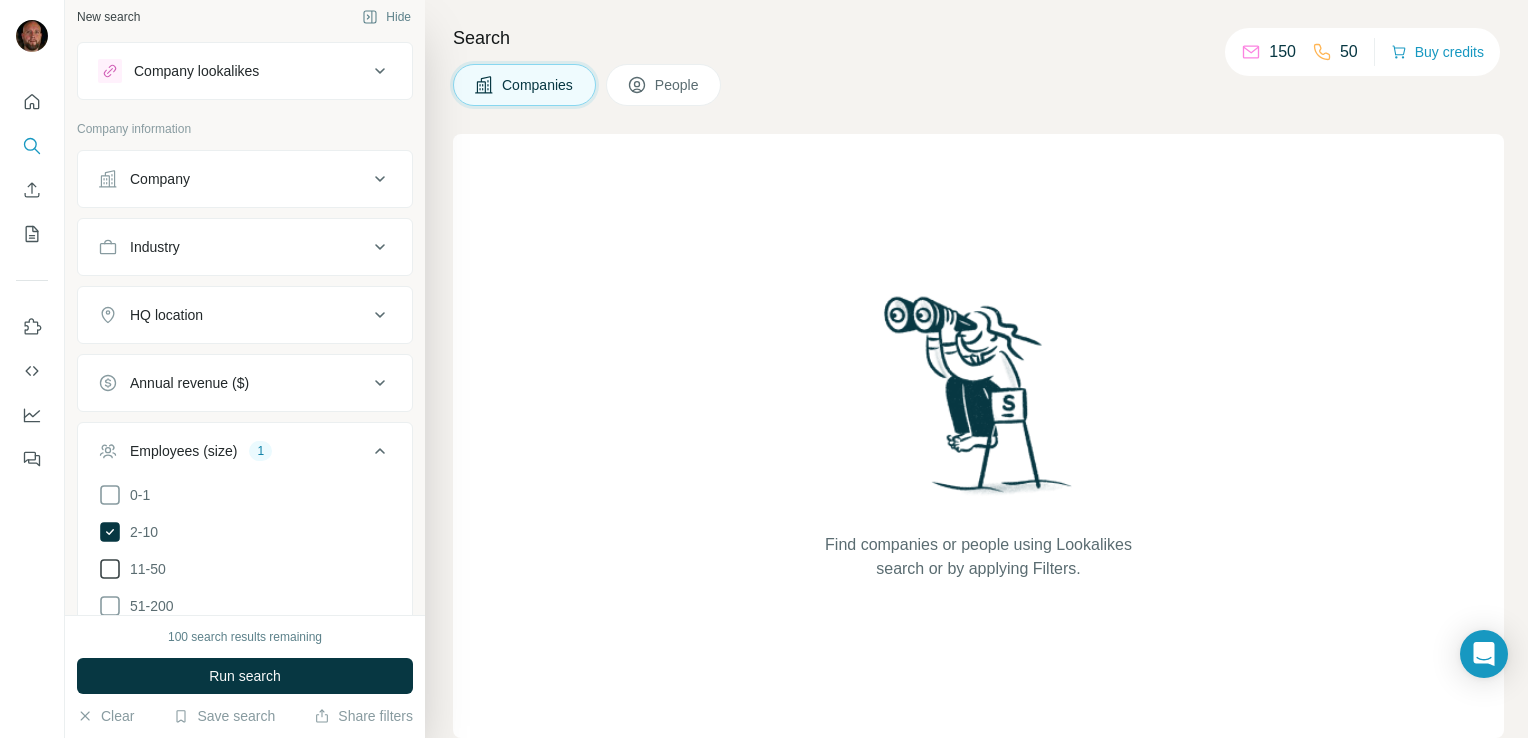 click 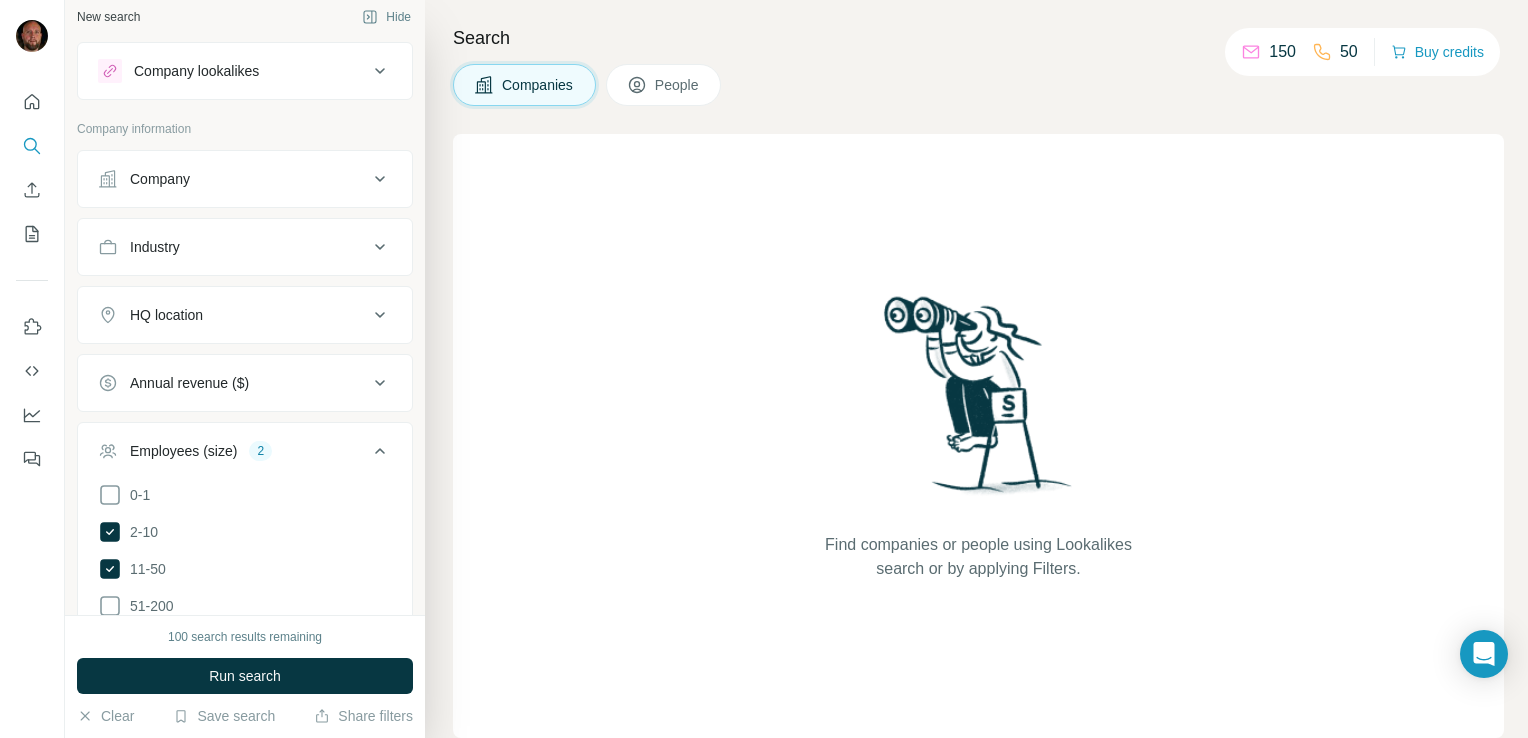 click on "Annual revenue ($)" at bounding box center (189, 383) 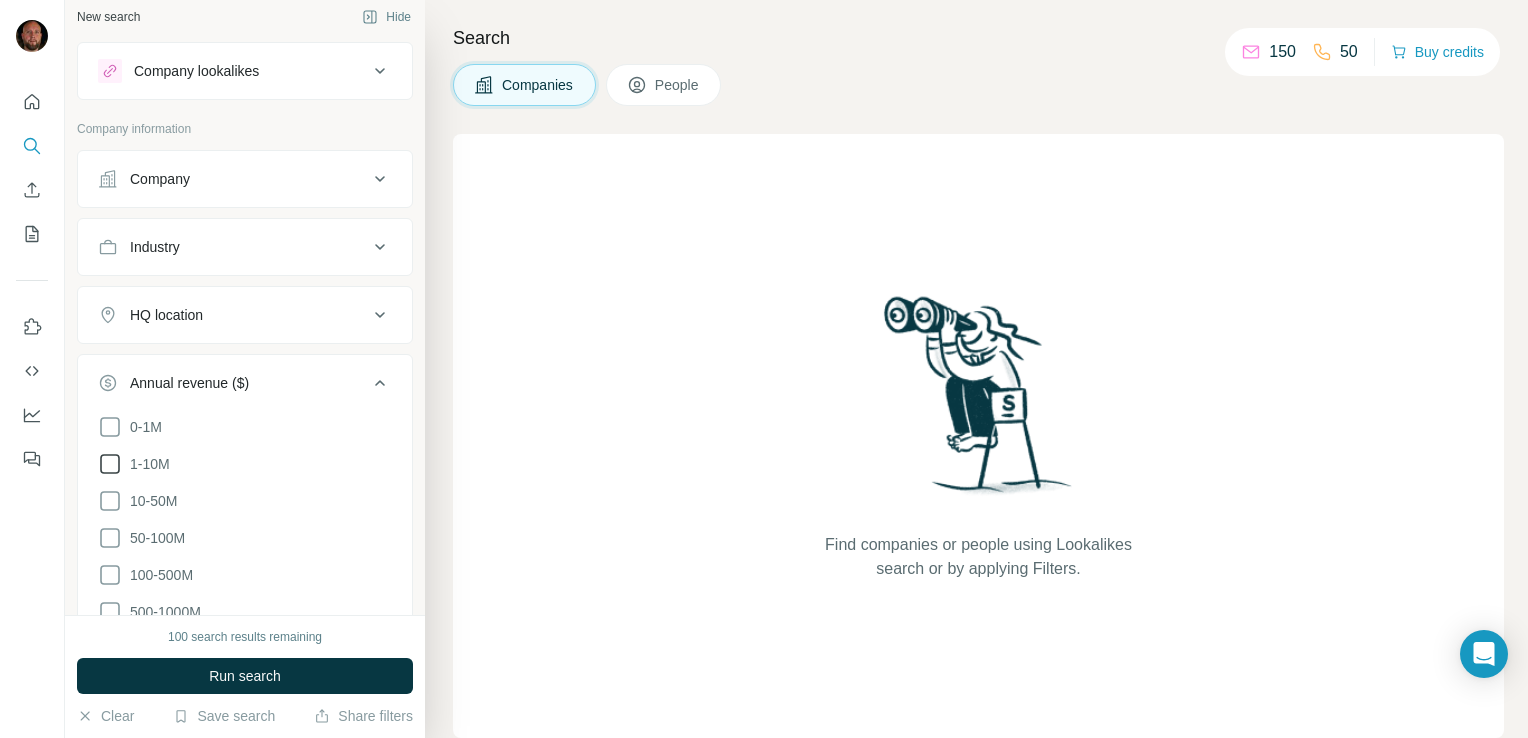 click 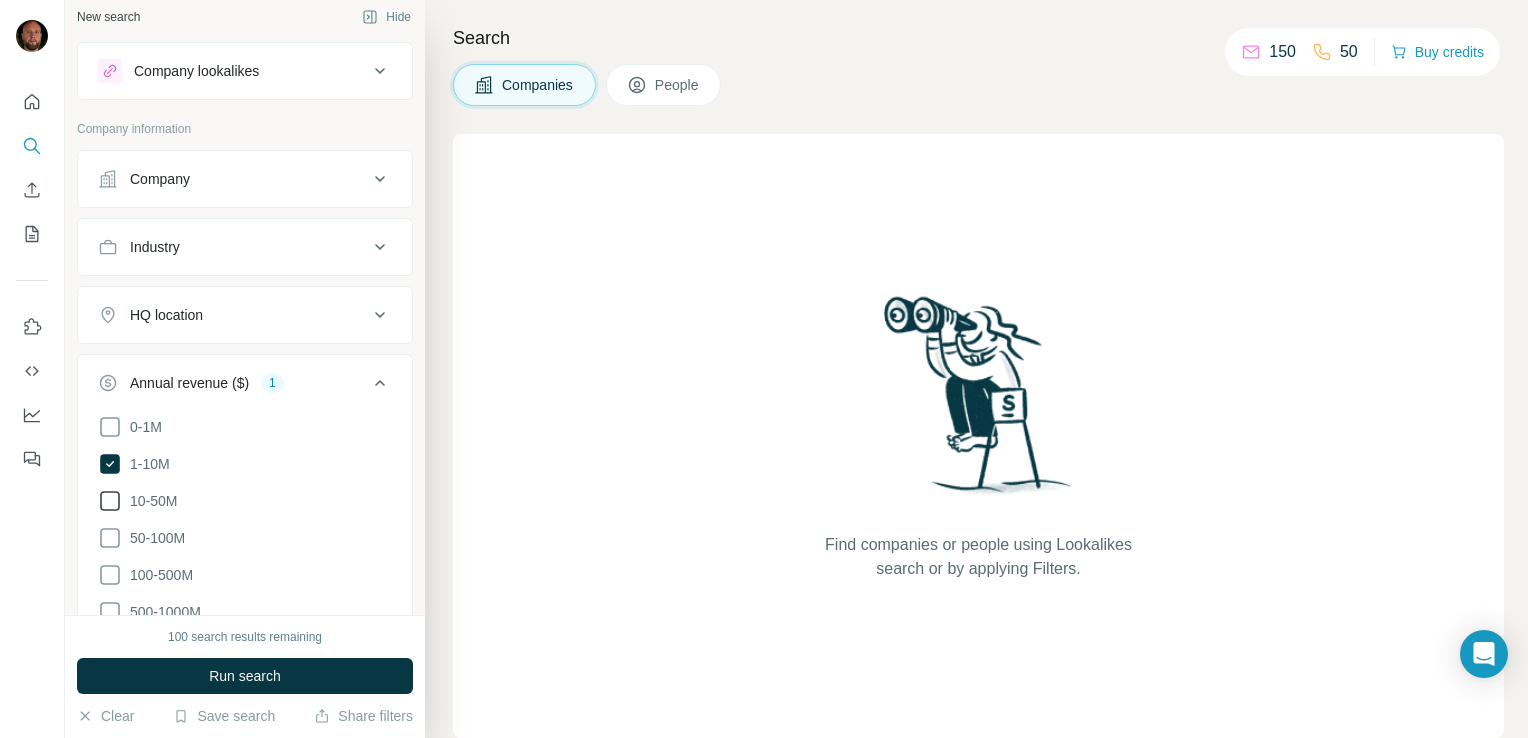 click 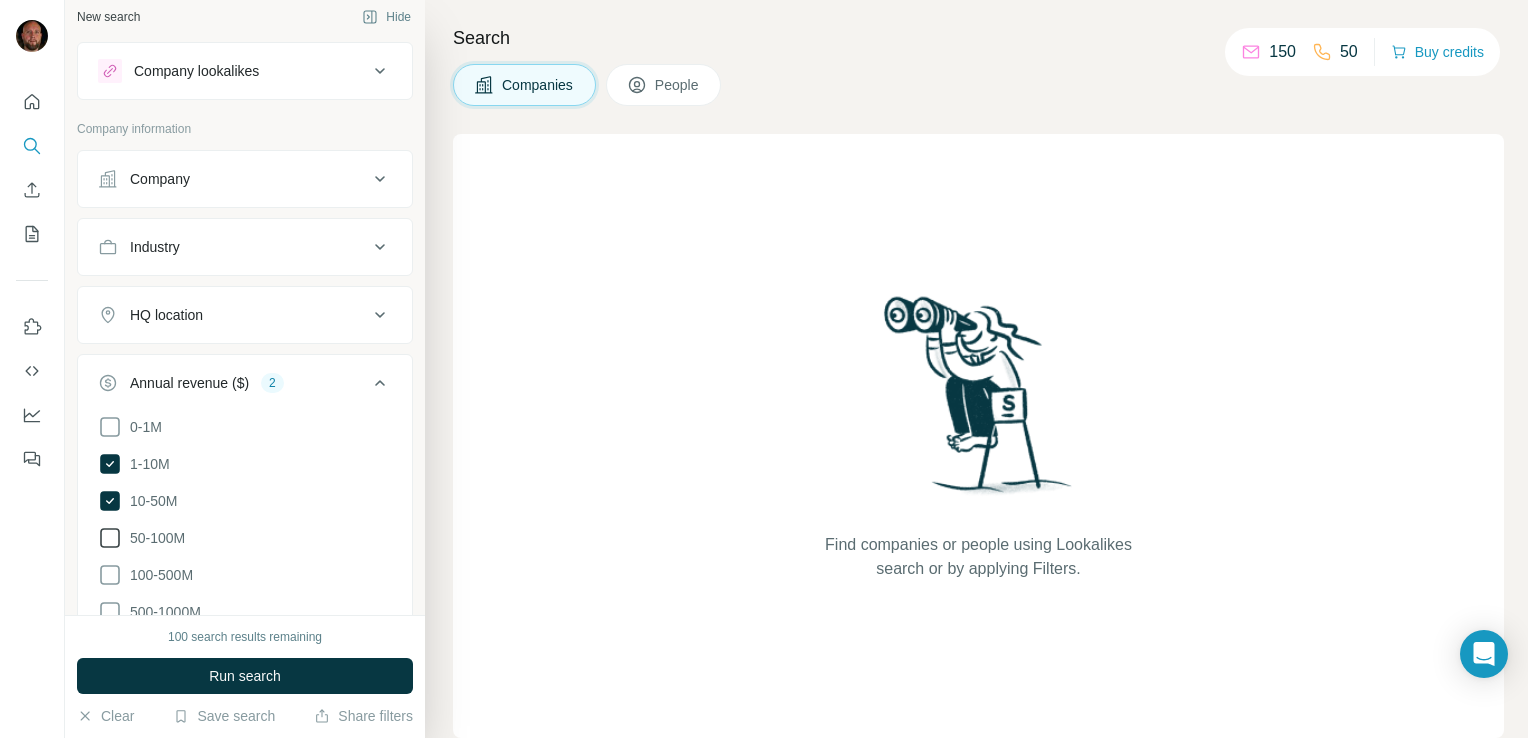 click 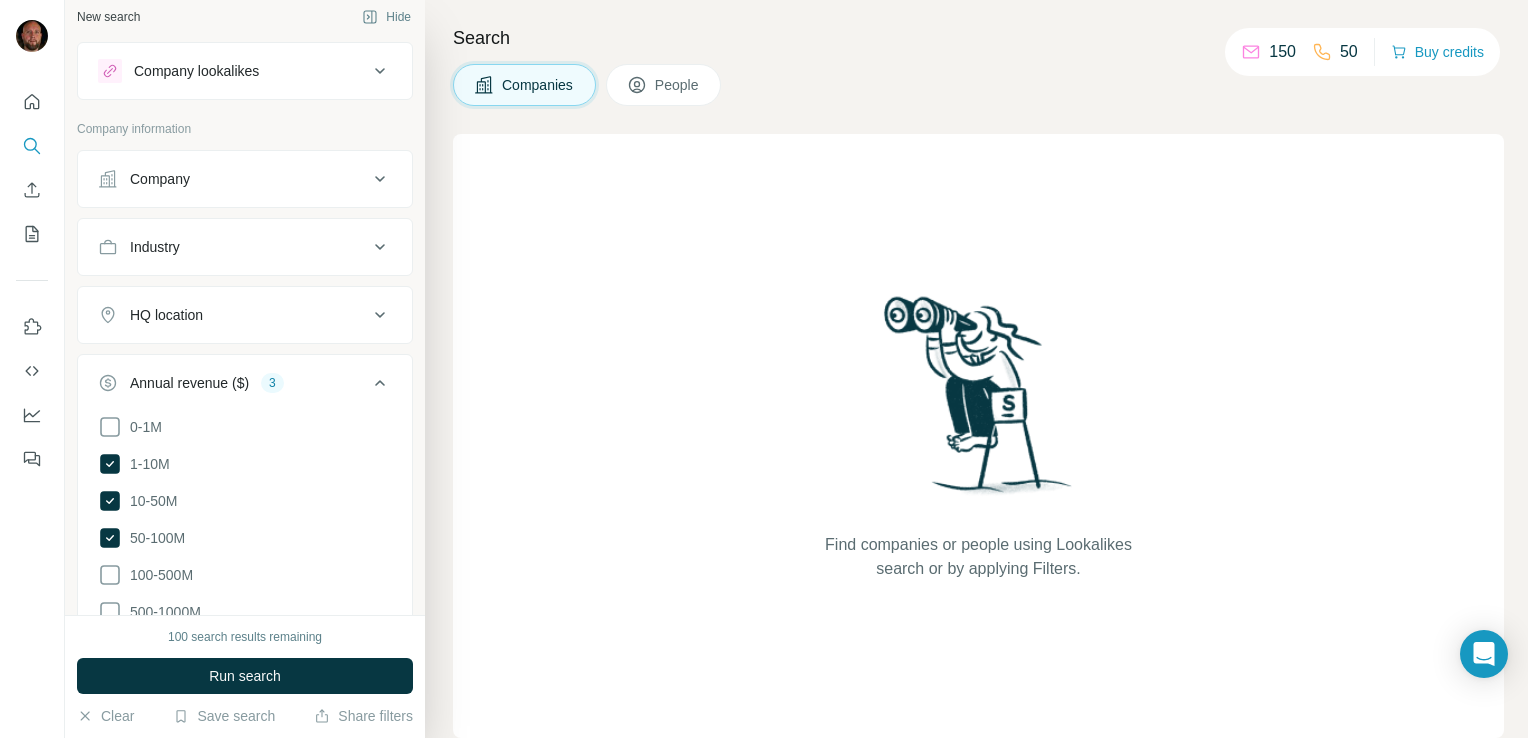 click 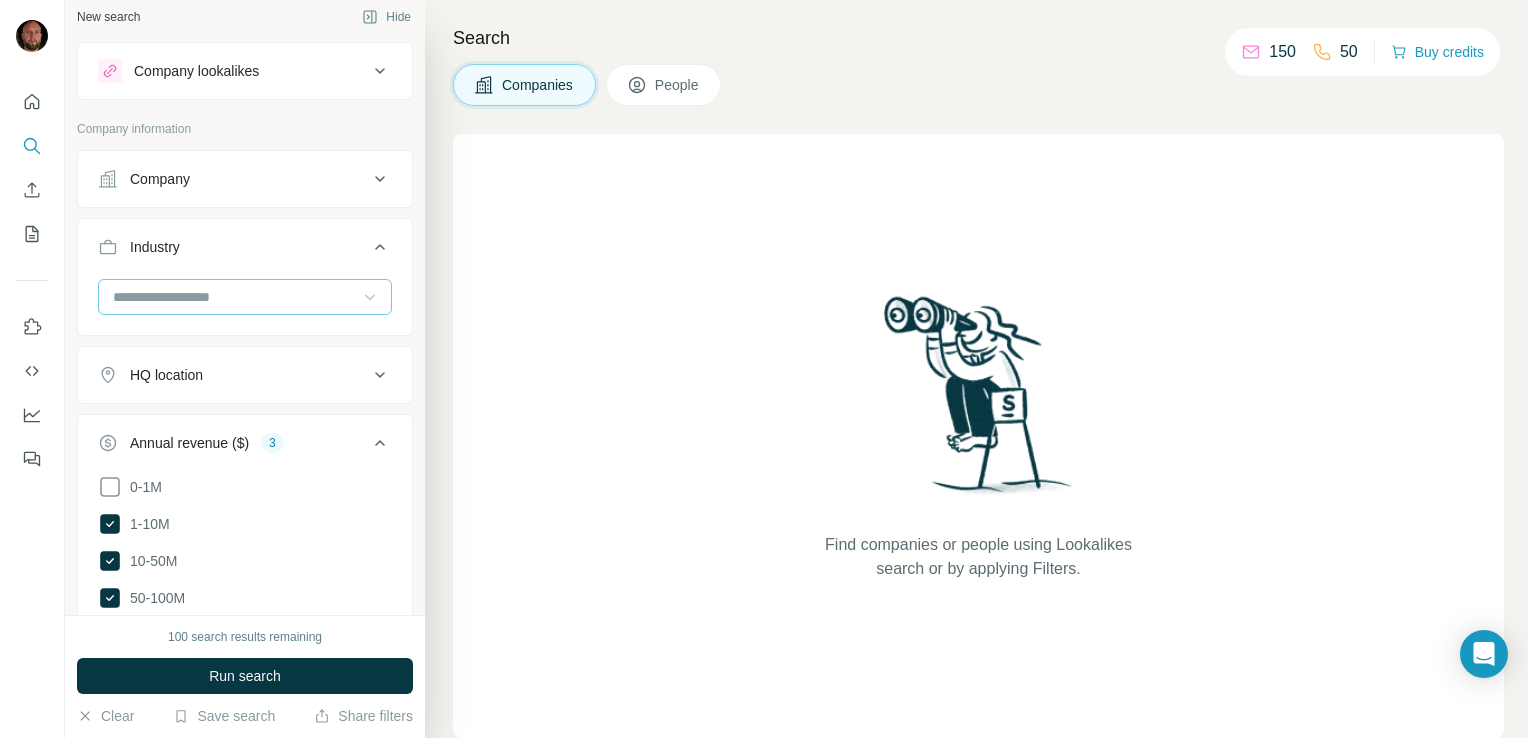 click 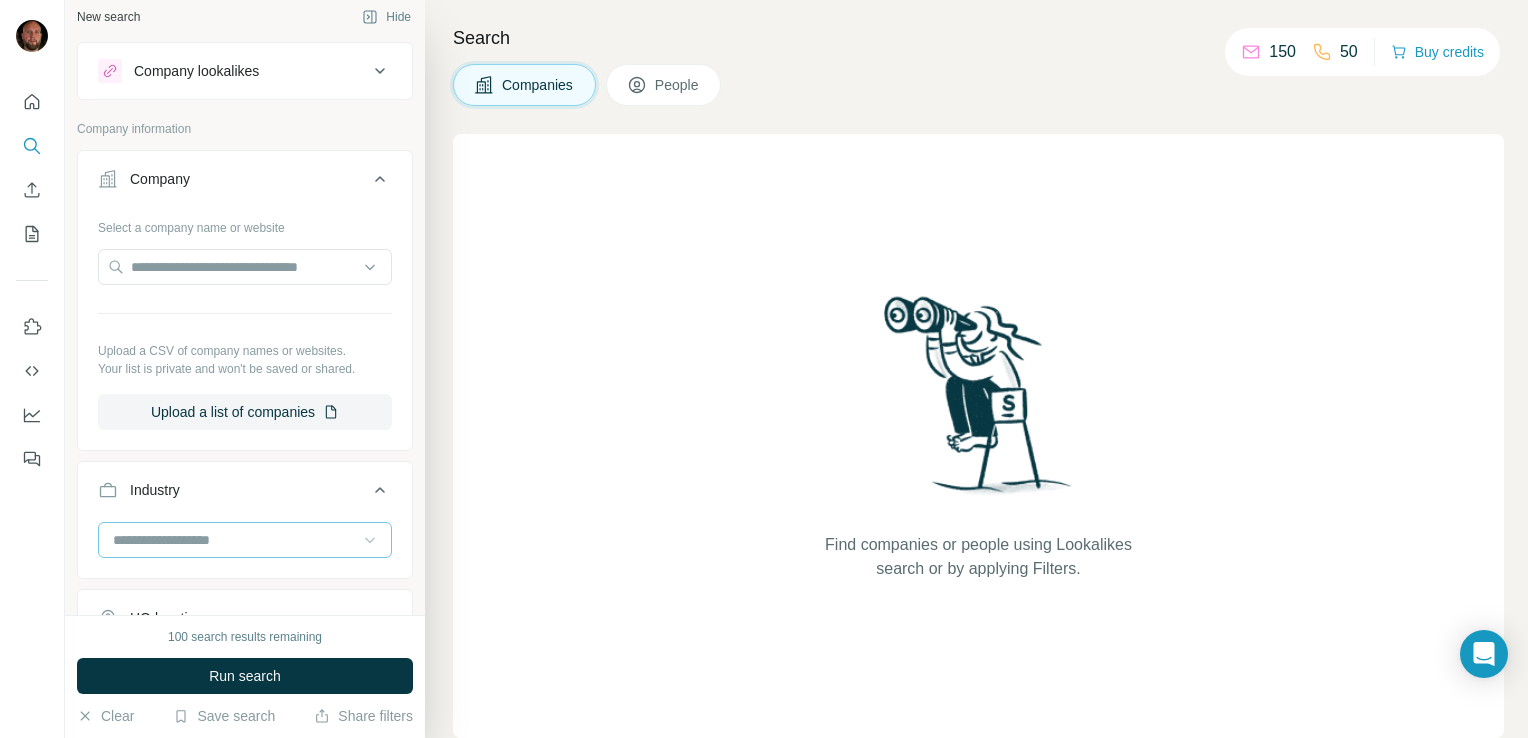 click on "Company" at bounding box center [245, 183] 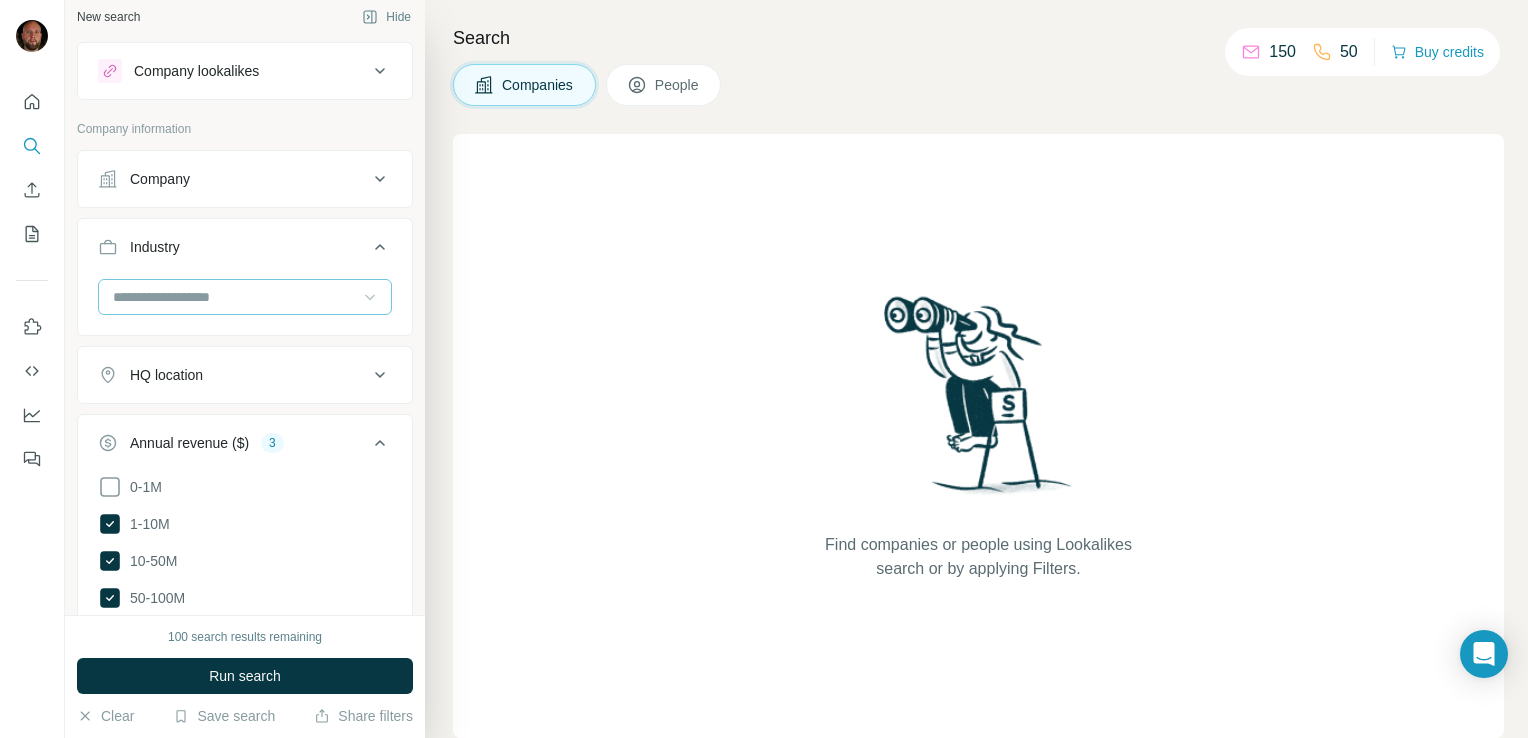 click 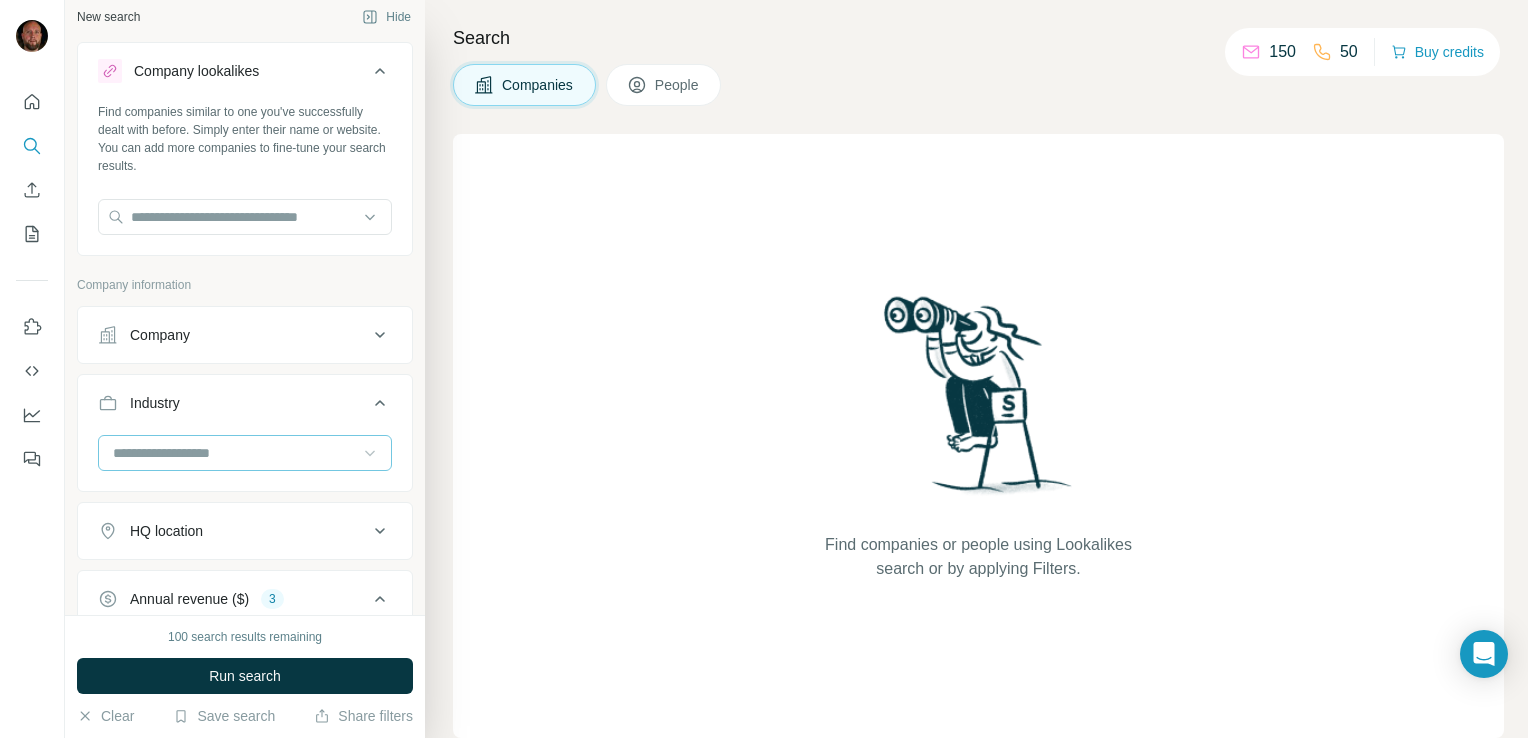 click 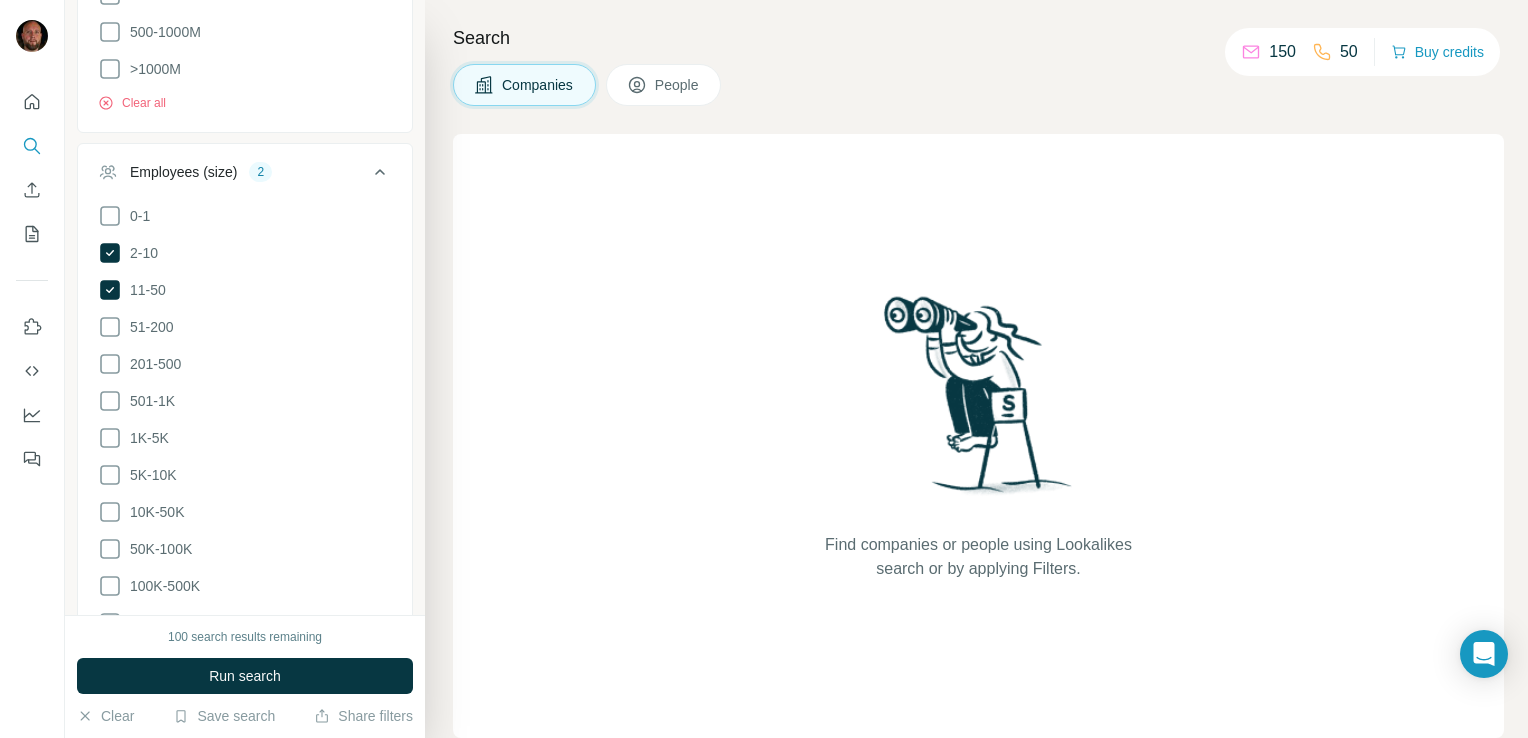 scroll, scrollTop: 691, scrollLeft: 0, axis: vertical 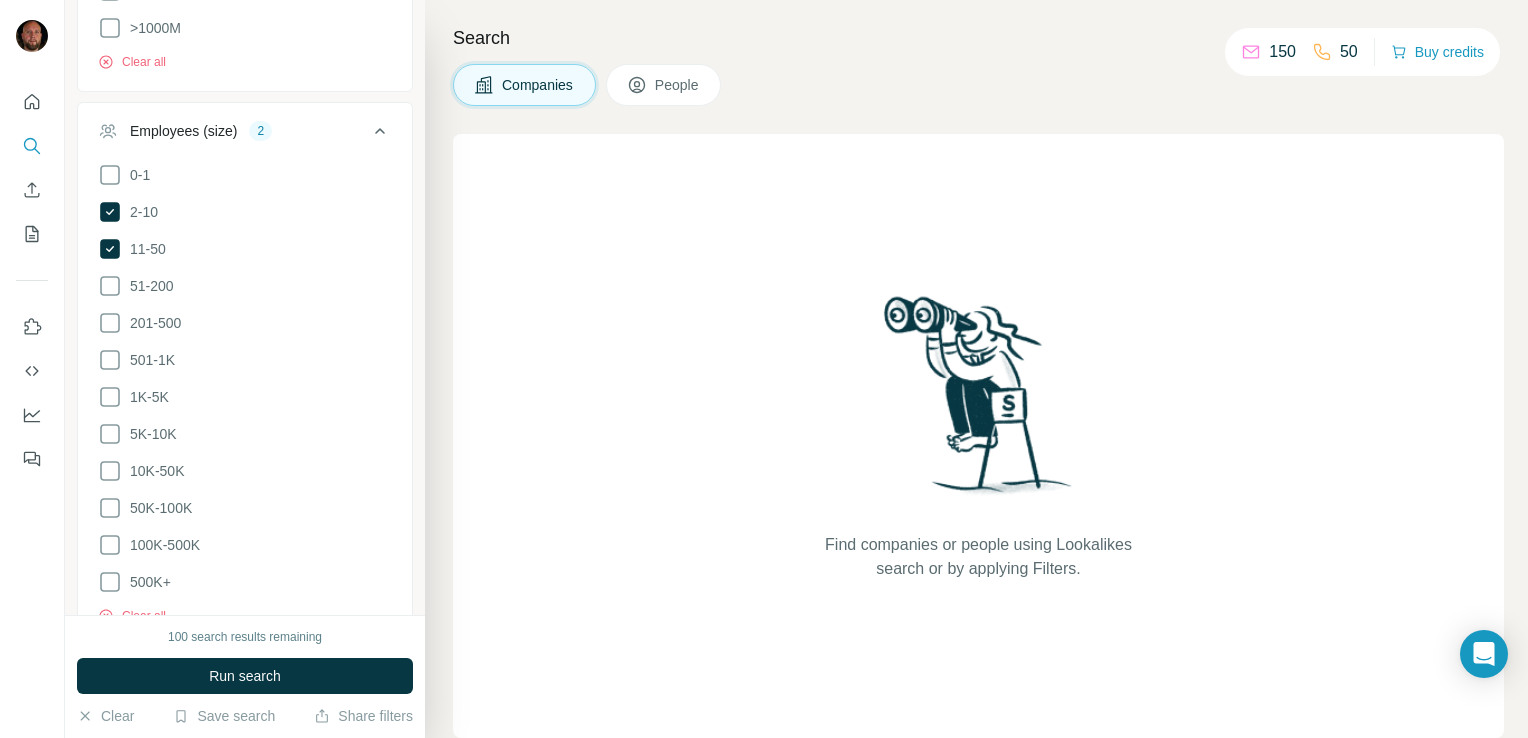 drag, startPoint x: 428, startPoint y: 401, endPoint x: 427, endPoint y: 503, distance: 102.0049 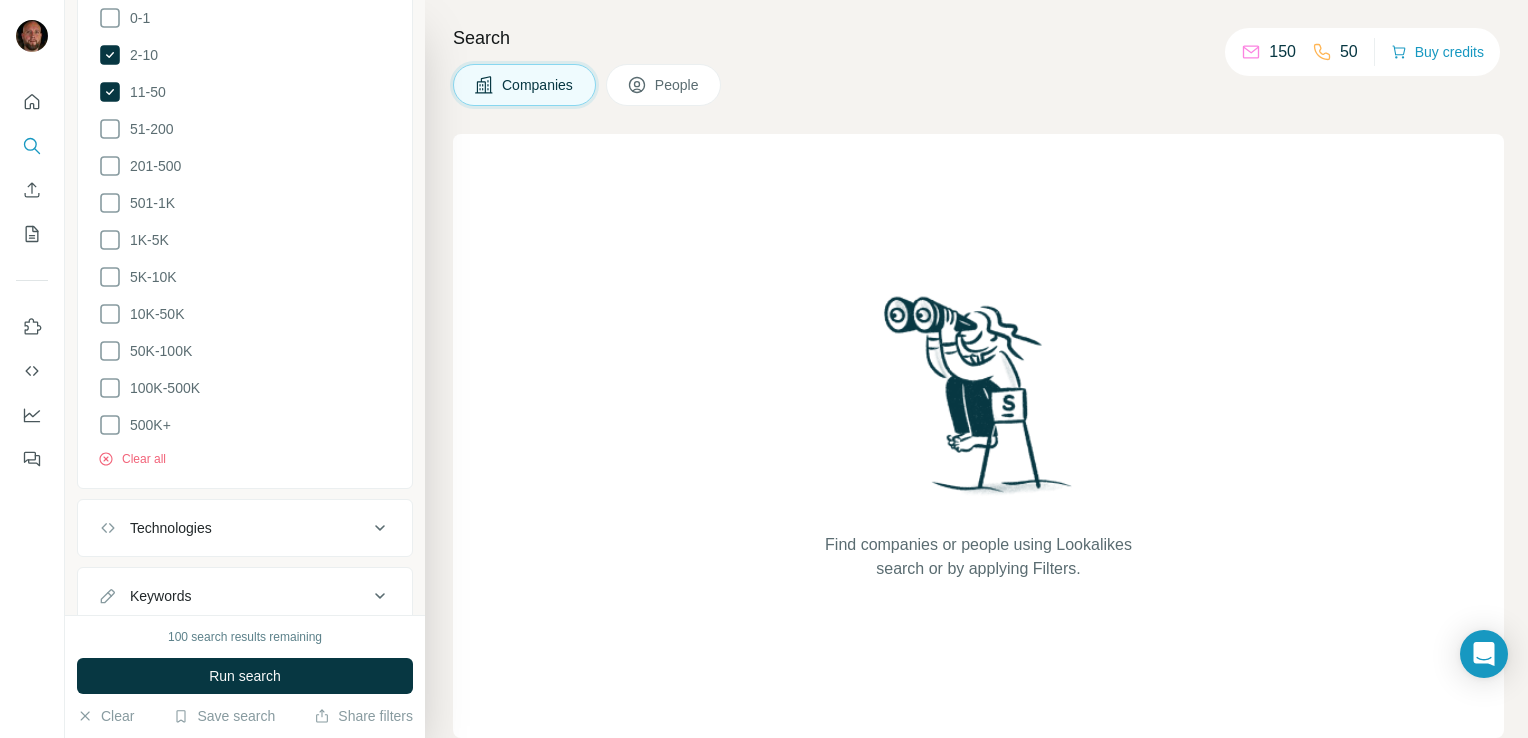 scroll, scrollTop: 906, scrollLeft: 0, axis: vertical 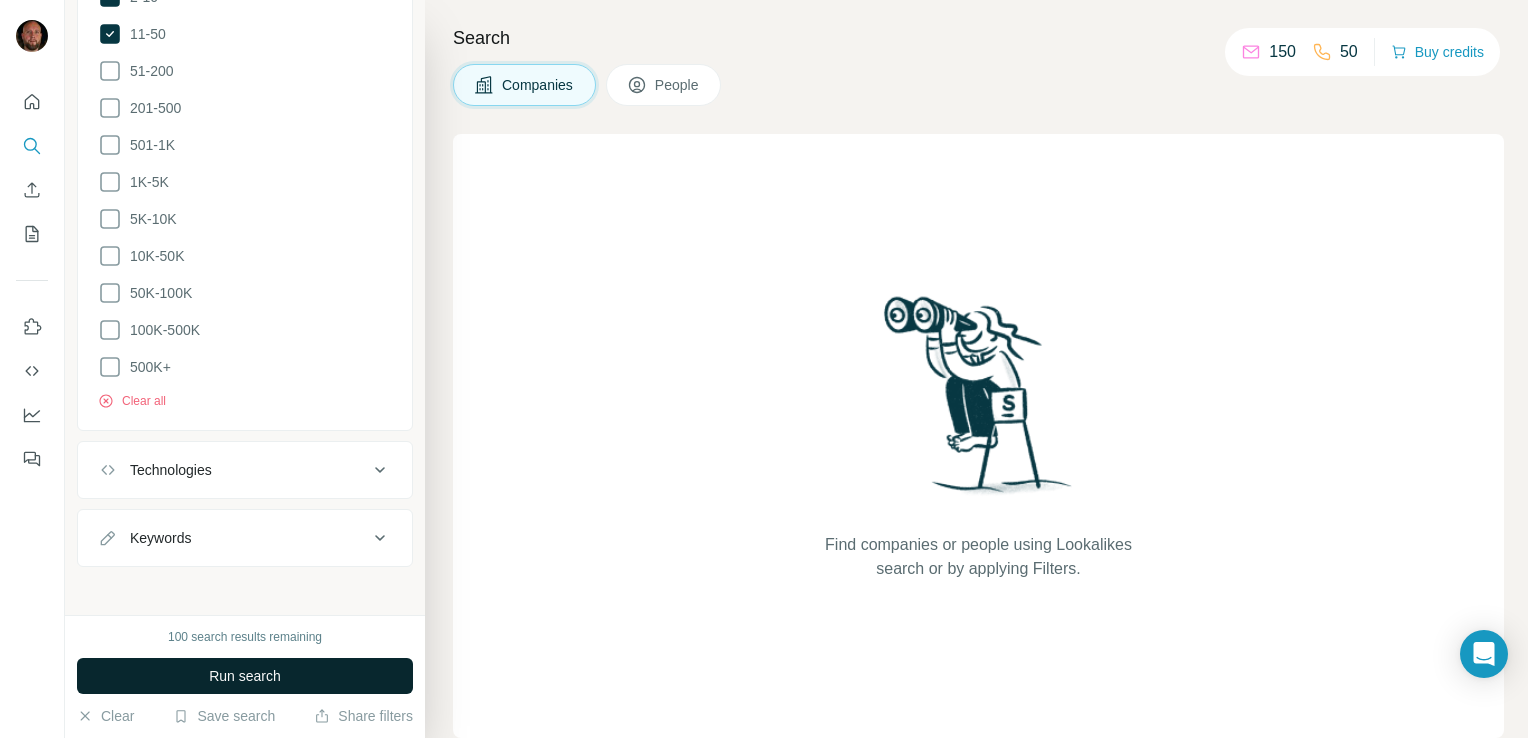 click on "Run search" at bounding box center (245, 676) 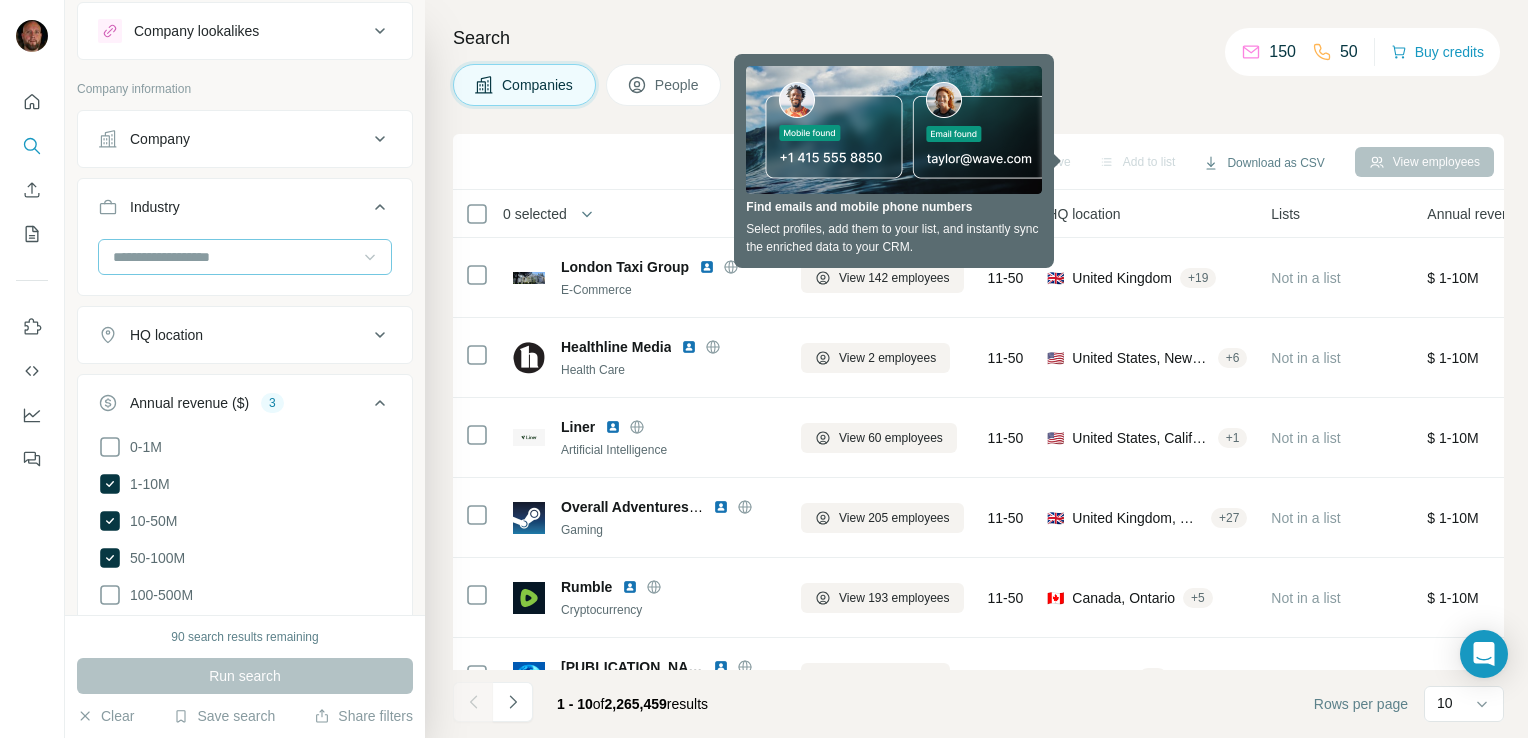 scroll, scrollTop: 65, scrollLeft: 0, axis: vertical 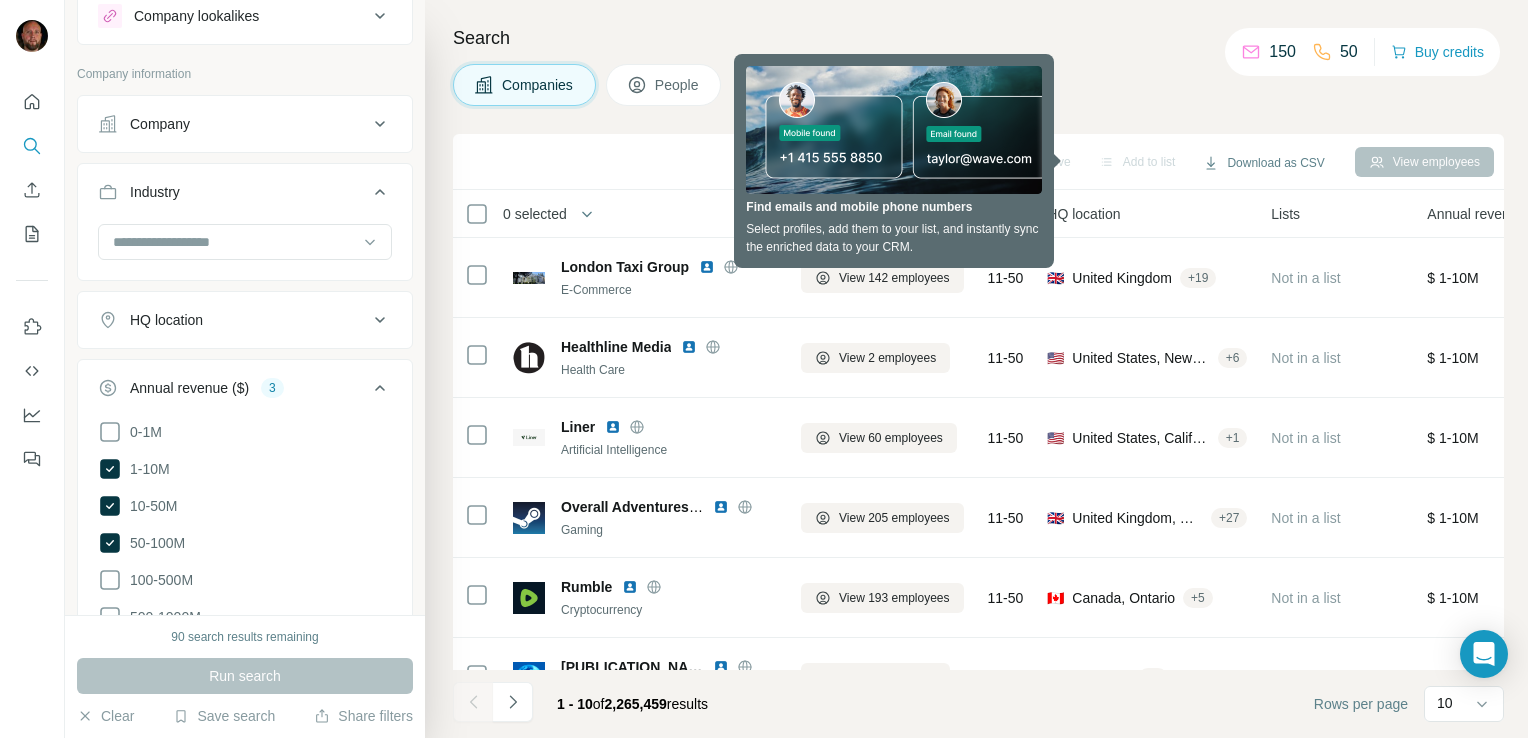 click 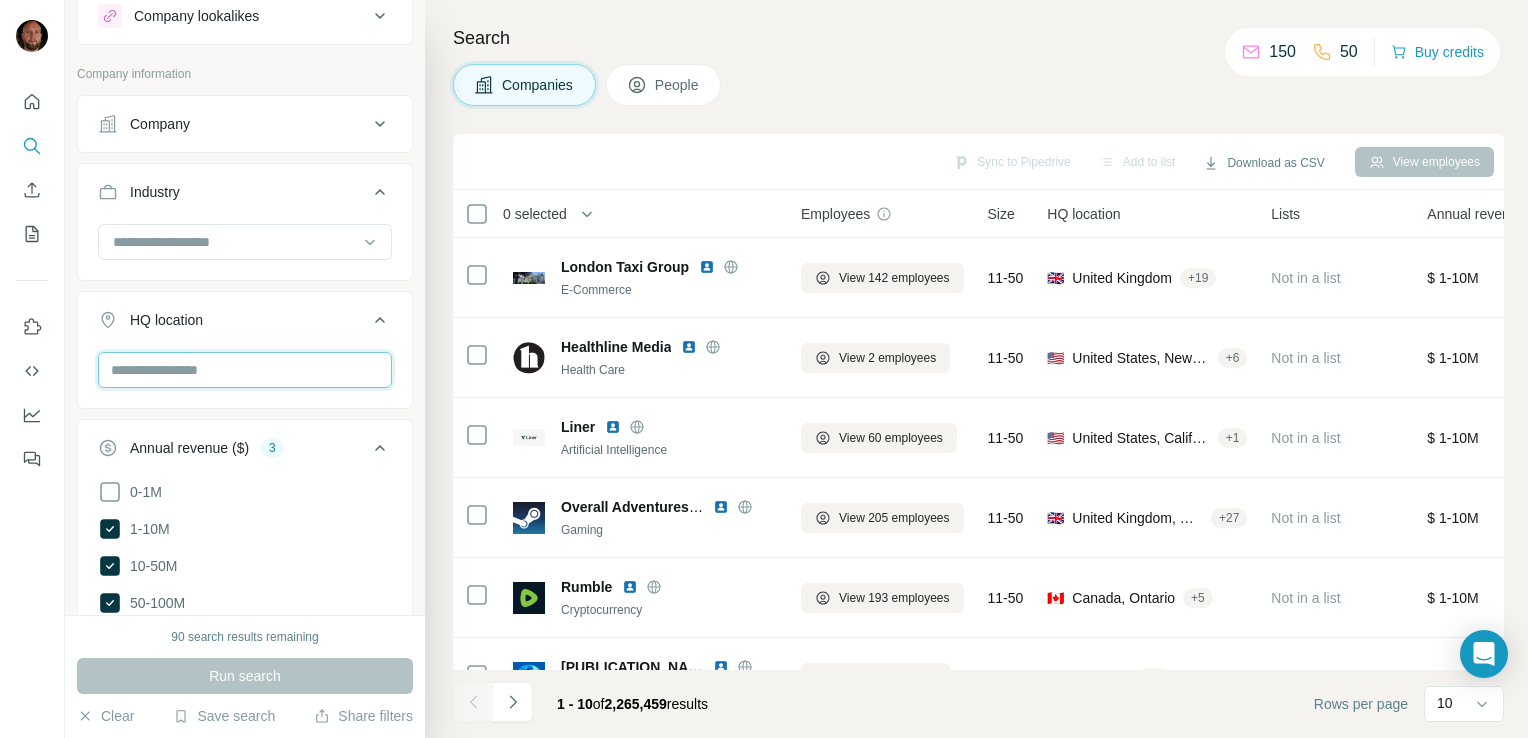 click at bounding box center [245, 370] 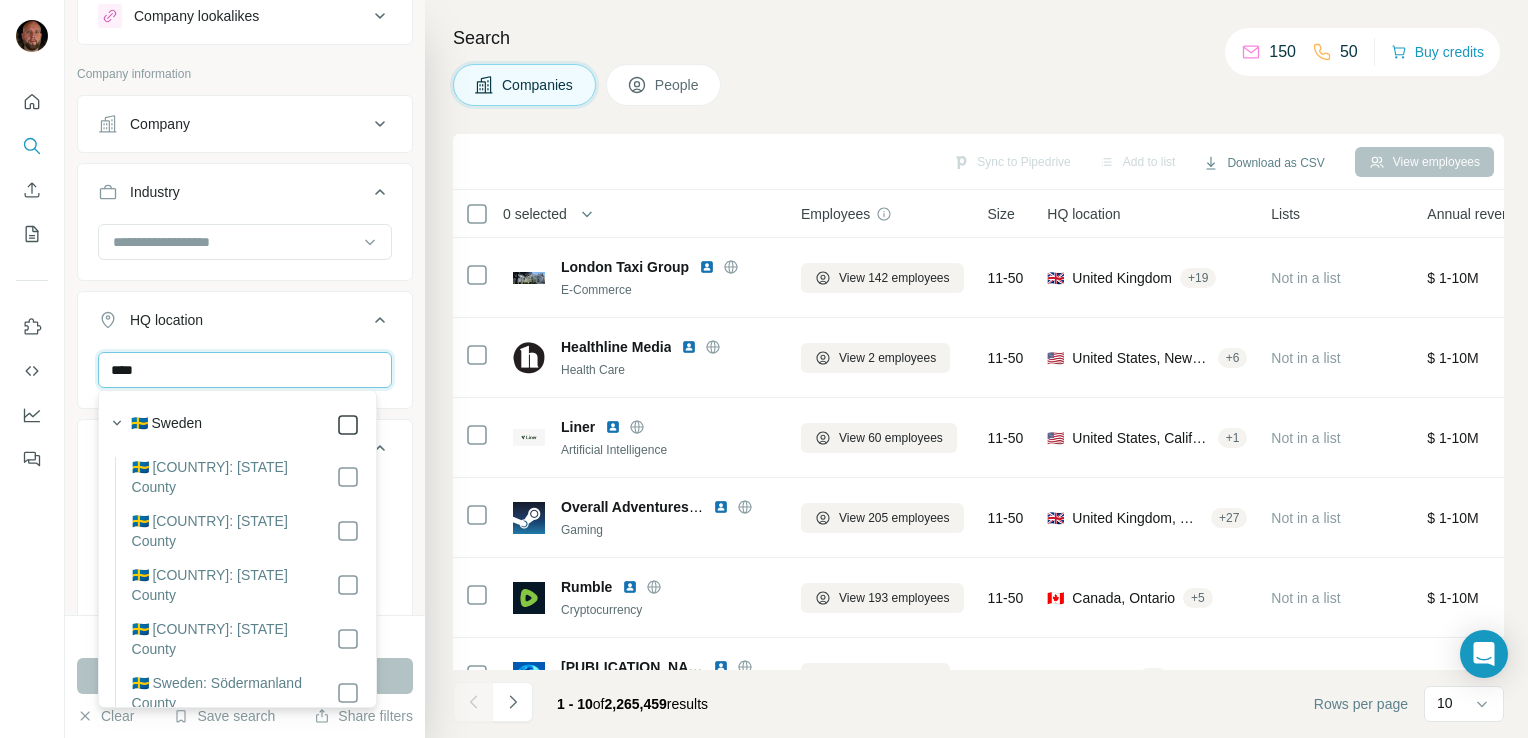 type on "****" 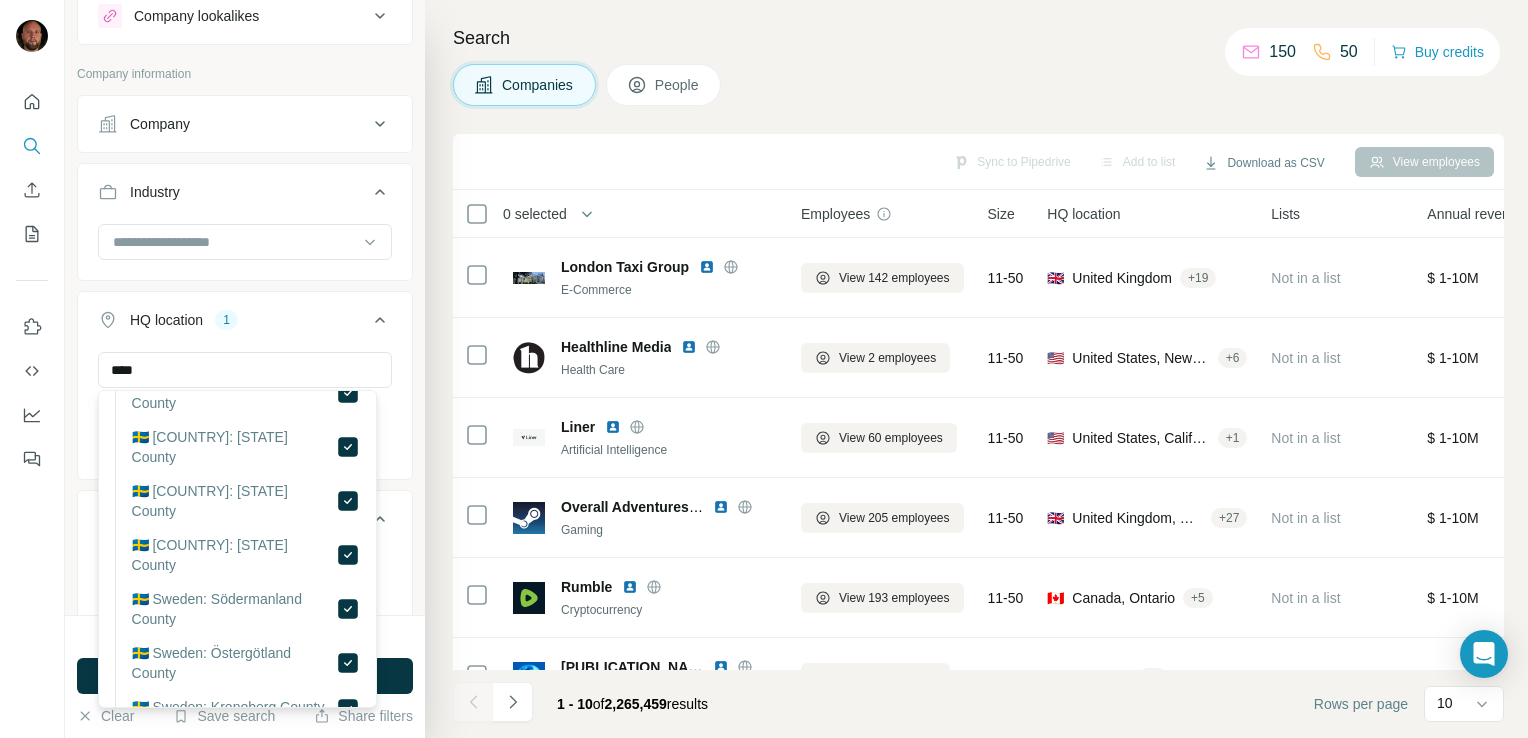 scroll, scrollTop: 74, scrollLeft: 0, axis: vertical 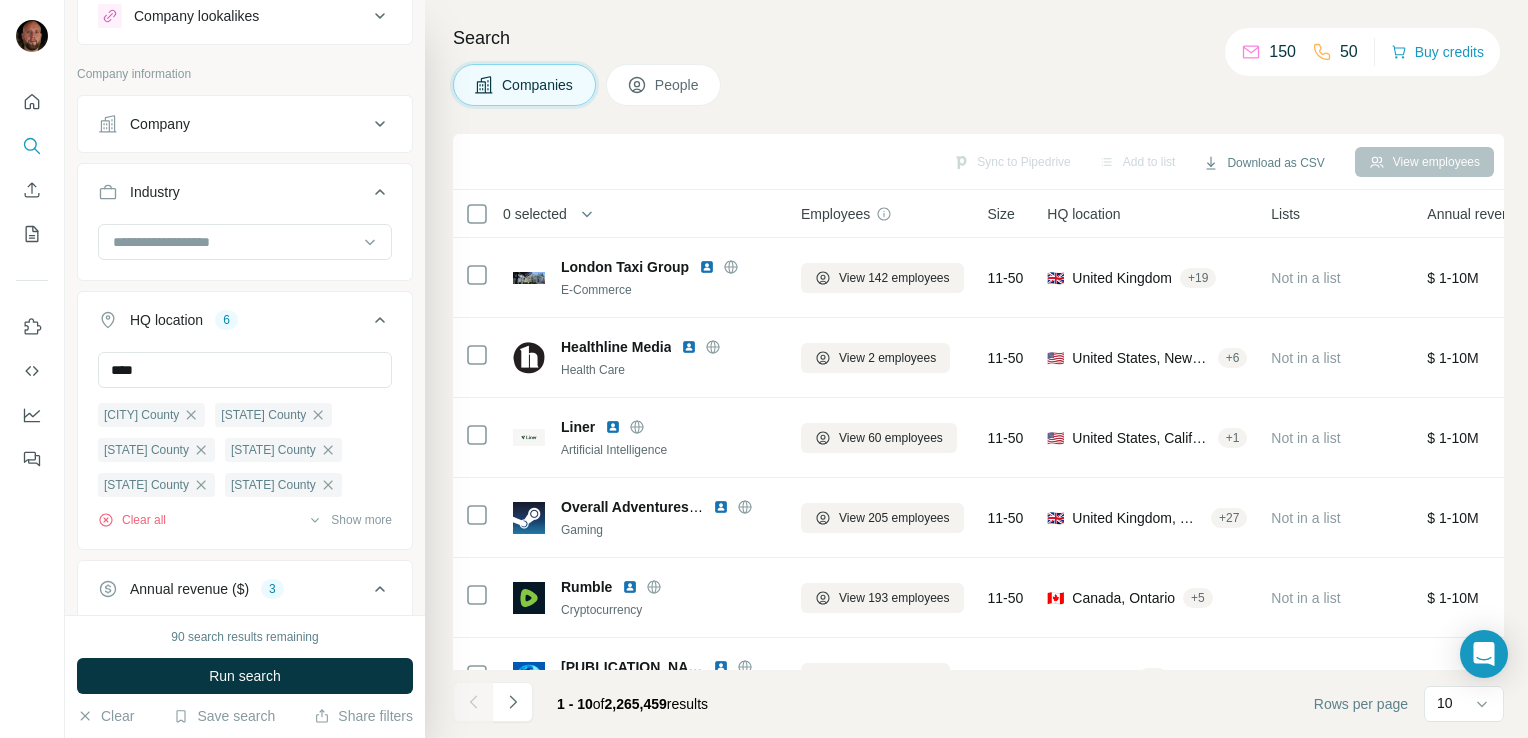 type 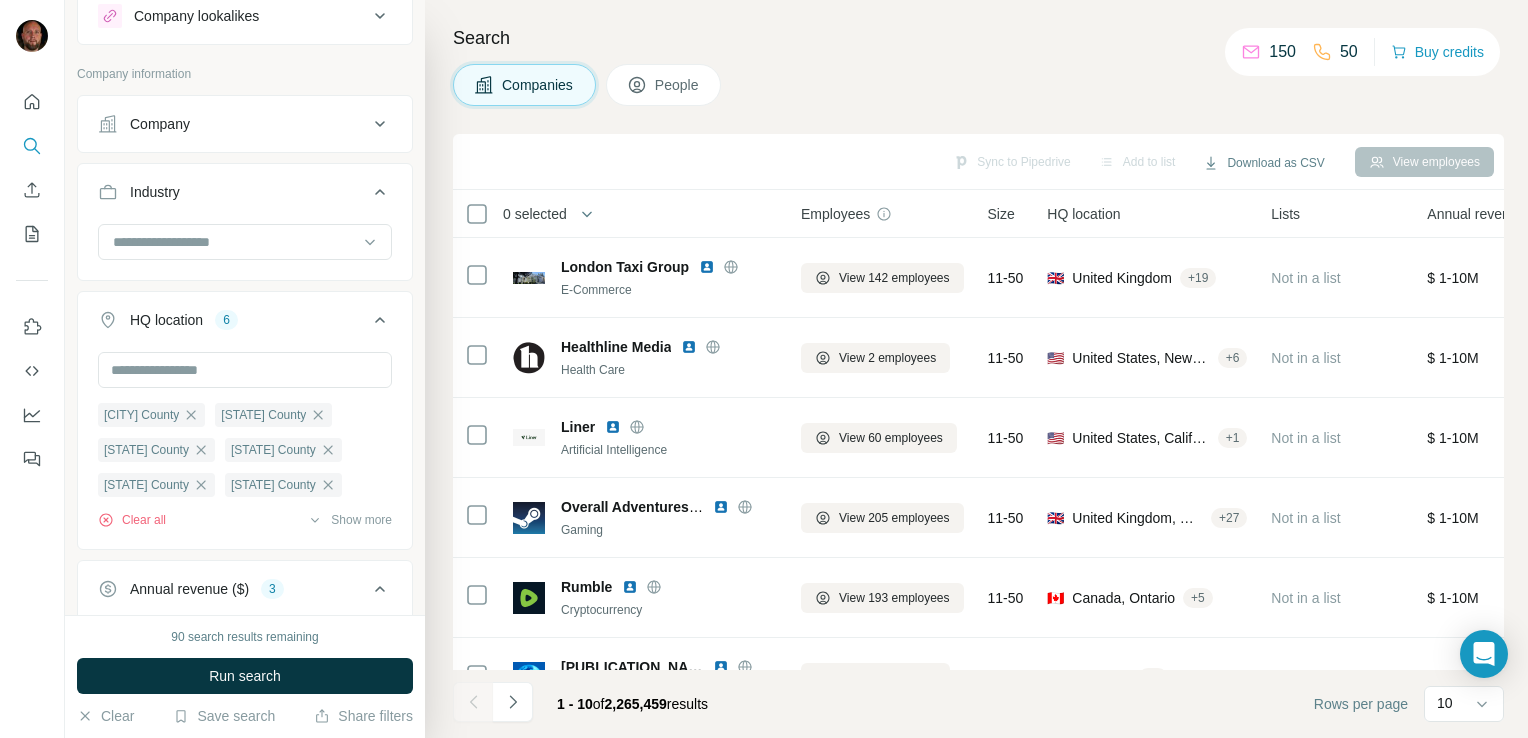 click on "New search Hide Company lookalikes Company information Company Industry HQ location 6 [STATE] County [STATE] County [STATE] County [STATE] County [STATE] County [STATE] County Clear all Show more Annual revenue ($) 3 0-1M 1-10M 10-50M 50-100M 100-500M 500-1000M >1000M Clear all Employees (size) 2 0-1 2-10 11-50 51-200 201-500 501-1K 1K-5K 5K-10K 10K-50K 50K-100K 100K-500K 500K+ Clear all Technologies Keywords" at bounding box center [245, 307] 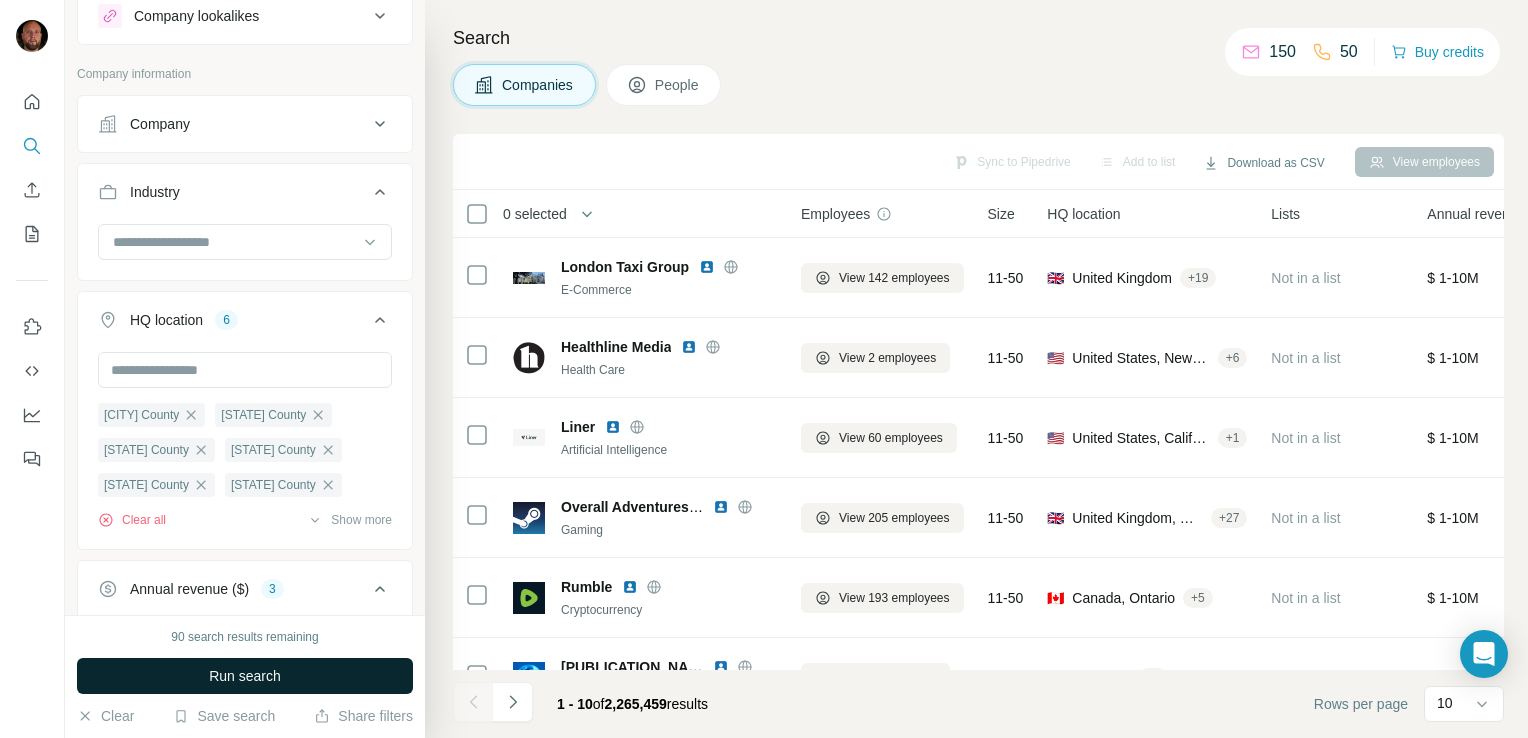 click on "Run search" at bounding box center (245, 676) 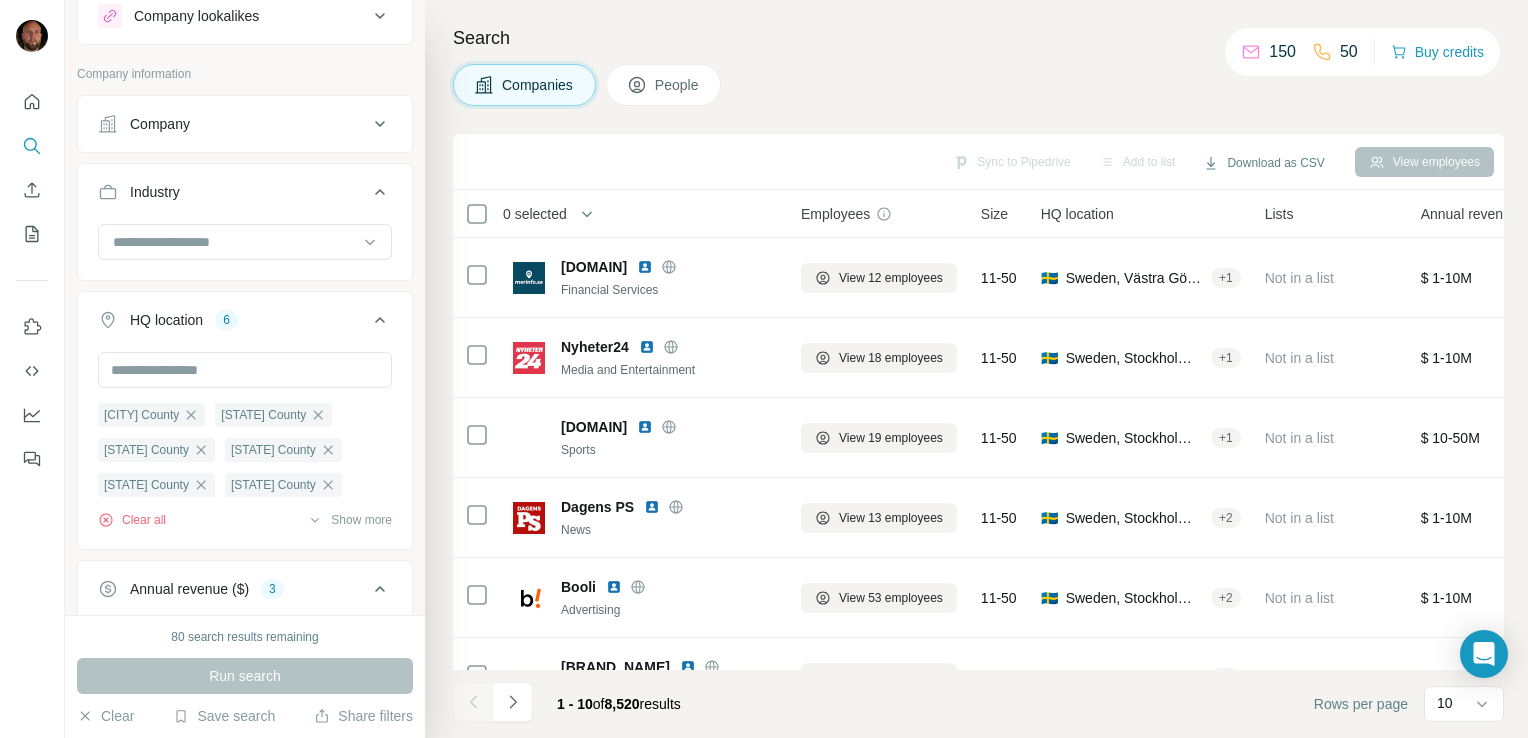 scroll, scrollTop: 377, scrollLeft: 0, axis: vertical 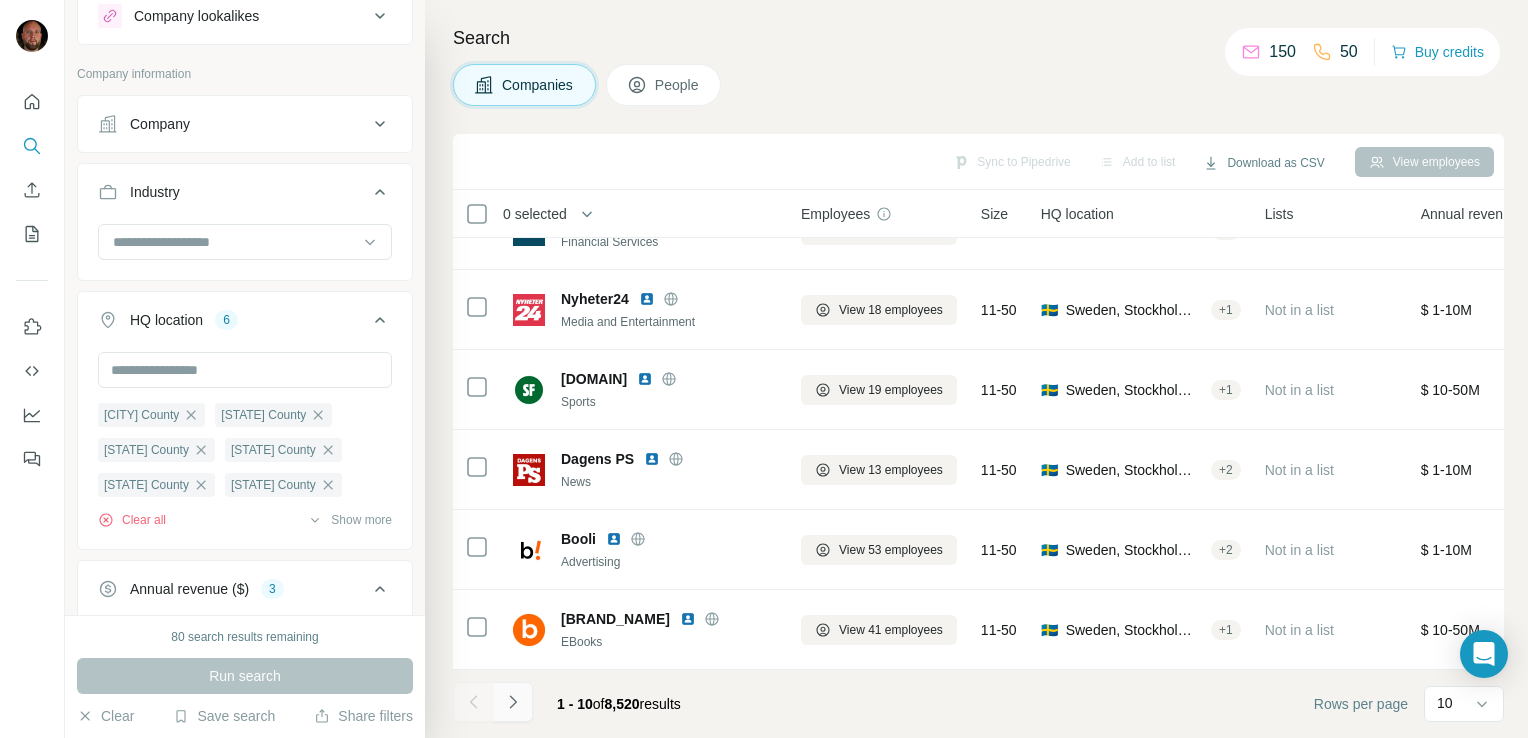 click at bounding box center [513, 702] 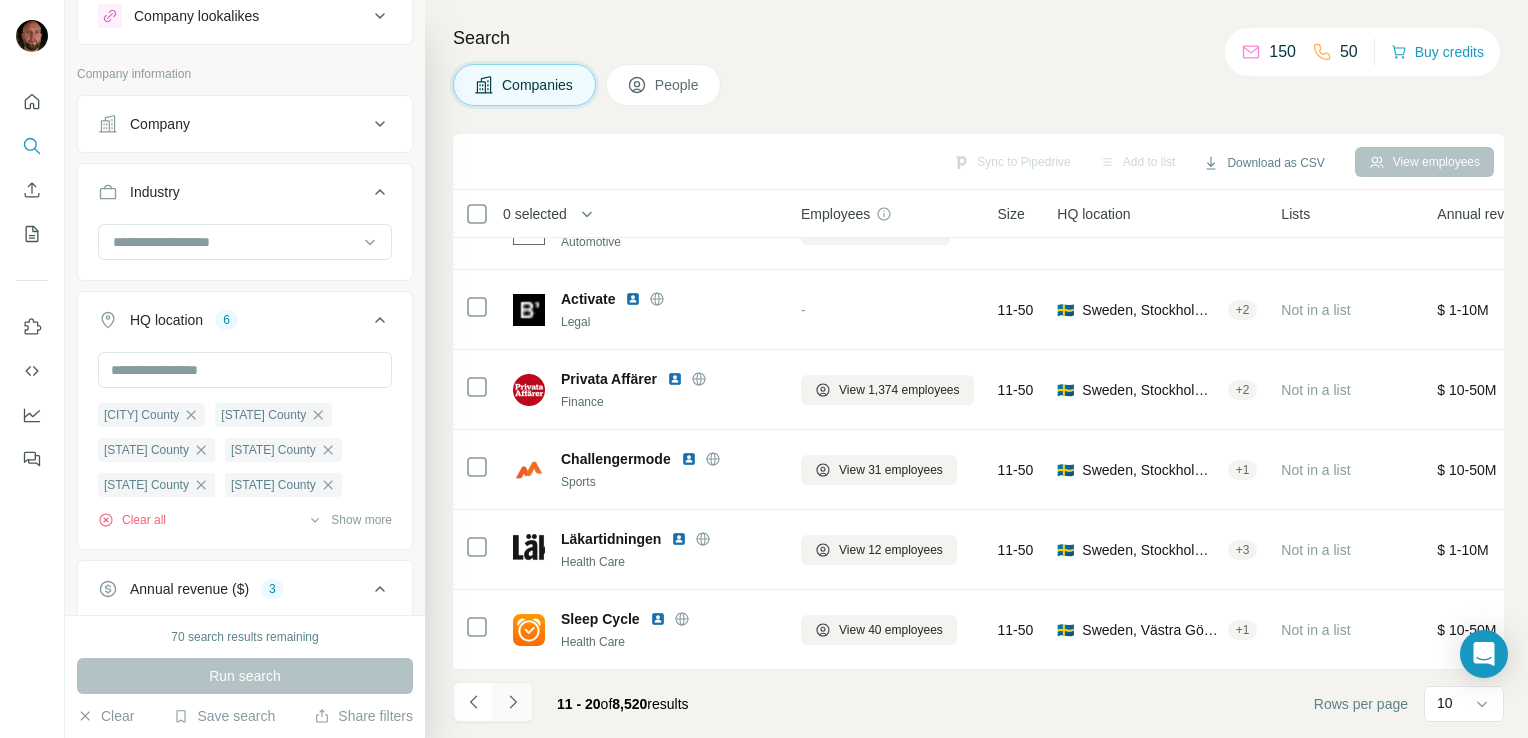 click at bounding box center [513, 702] 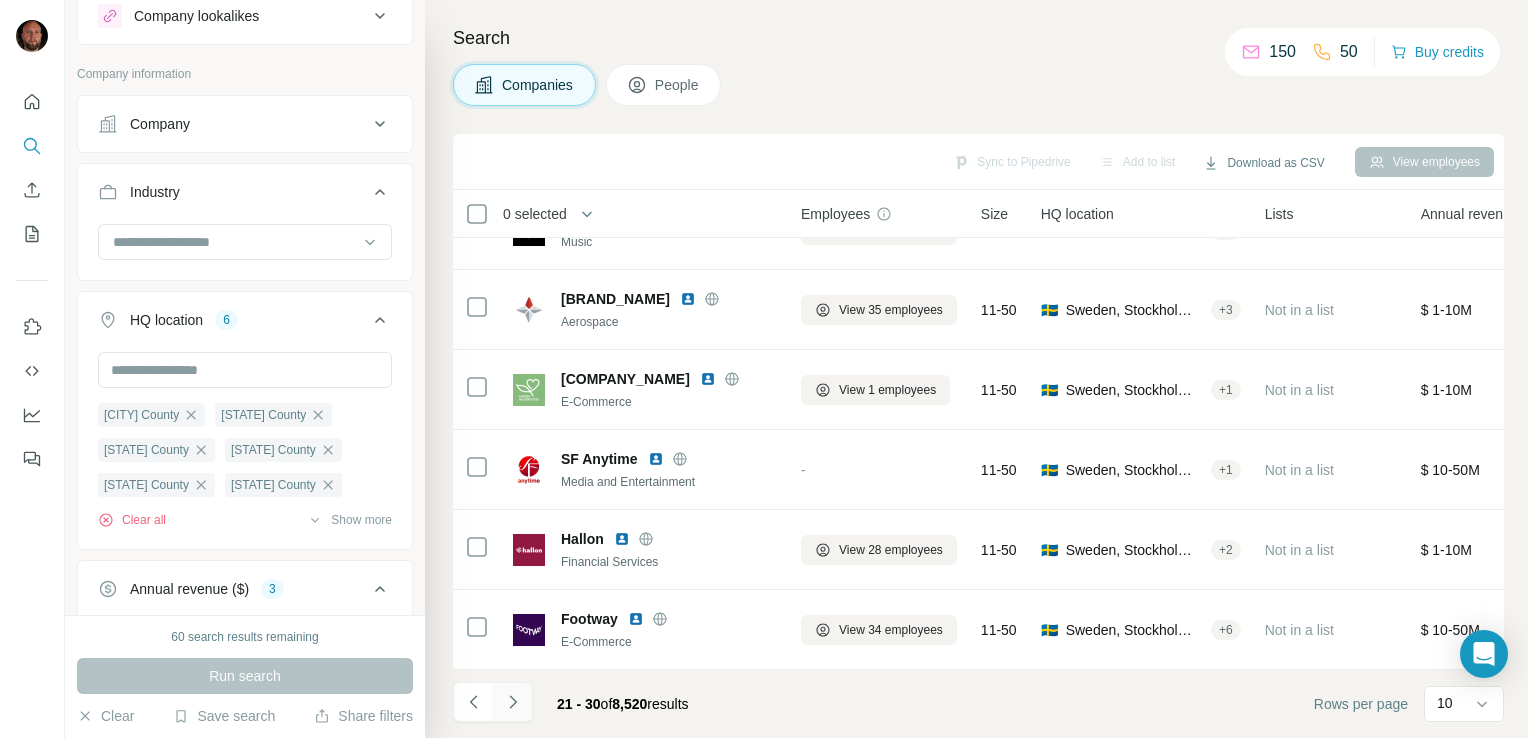 click 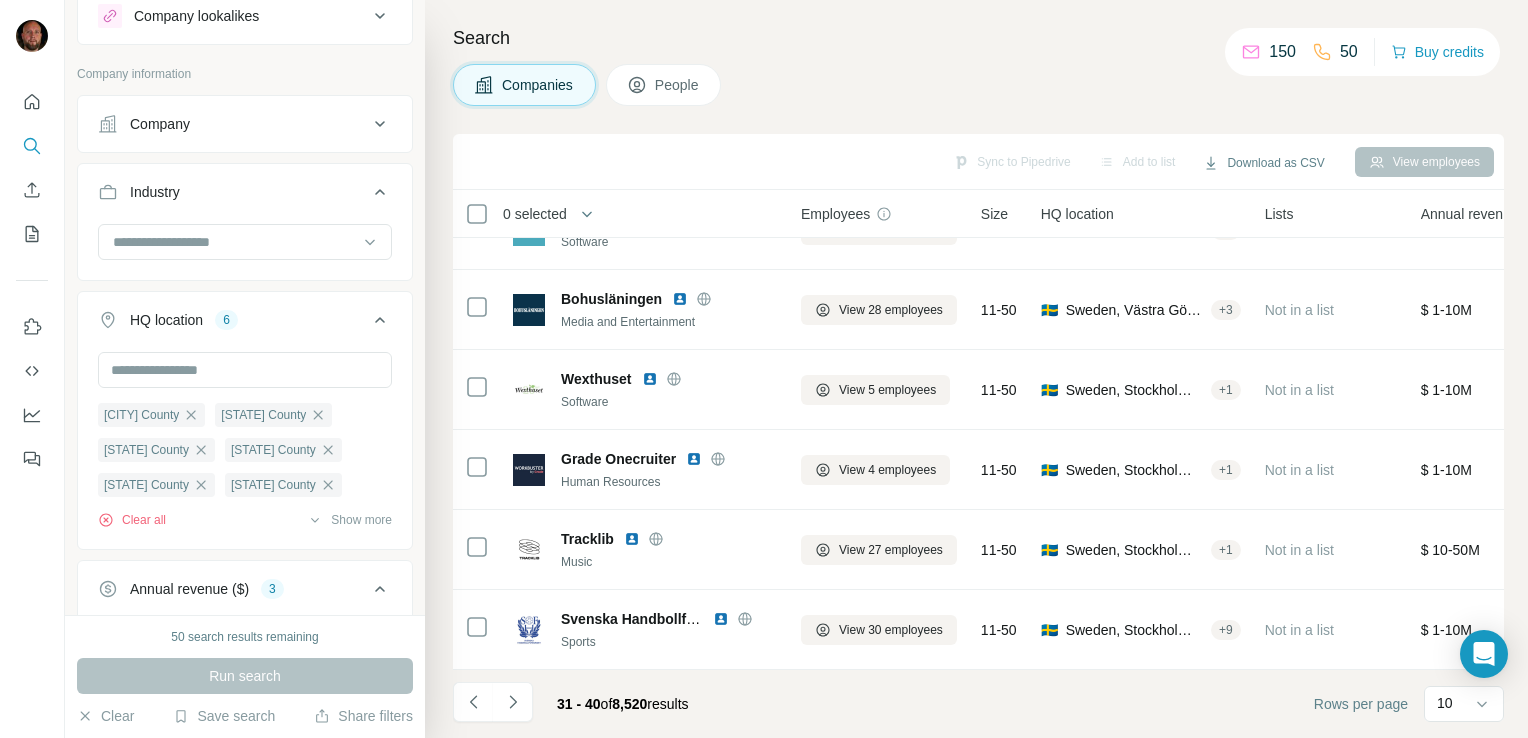 click 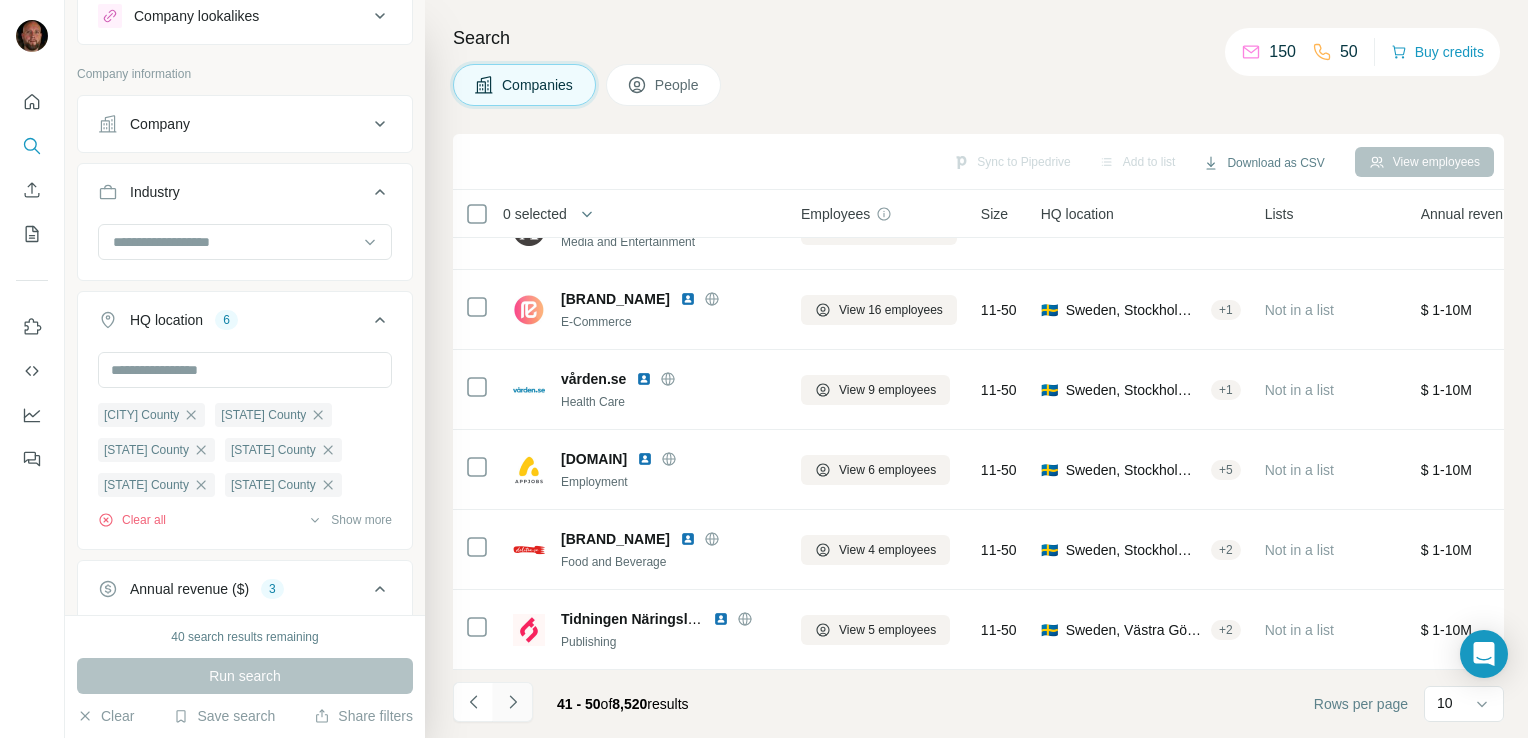 click 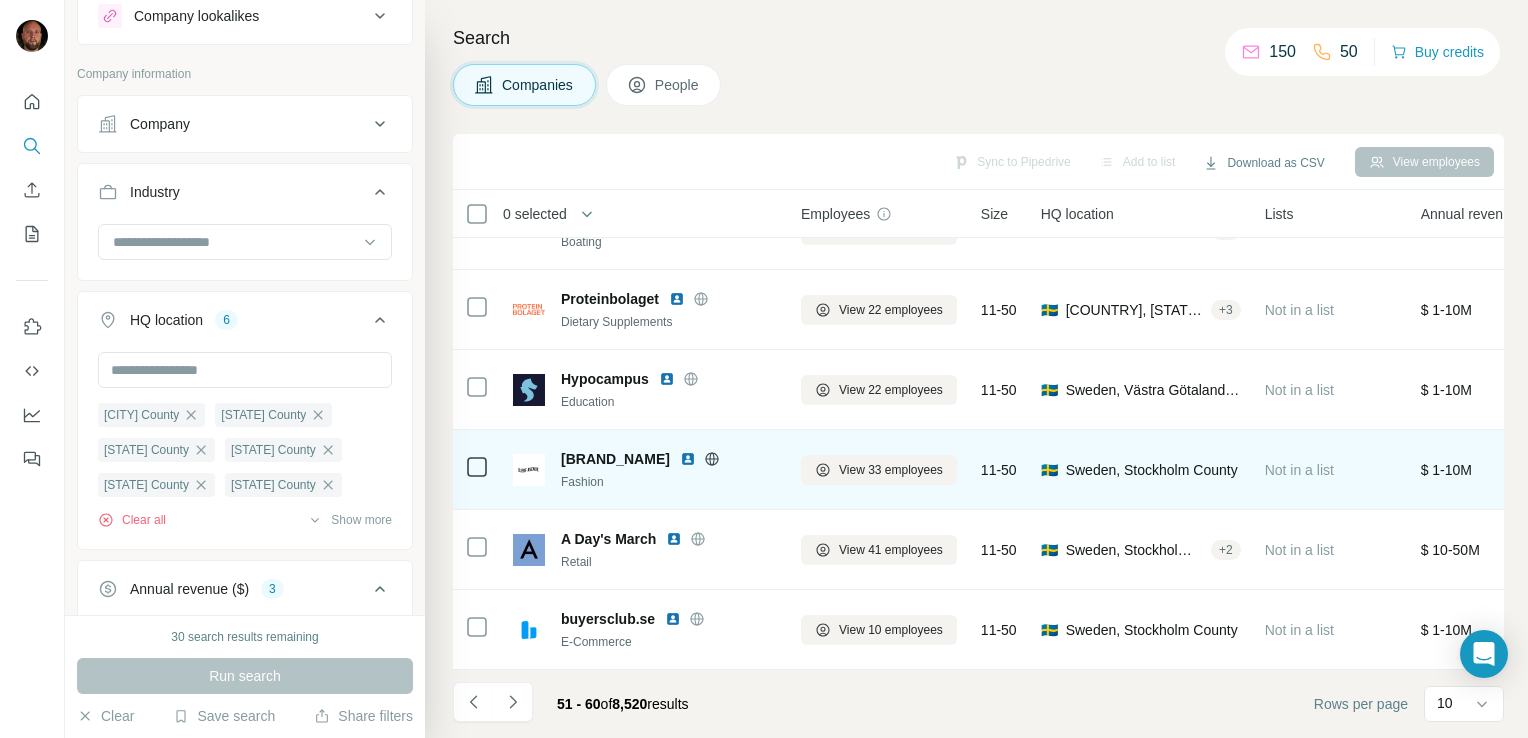 click on "Fashion" at bounding box center (669, 482) 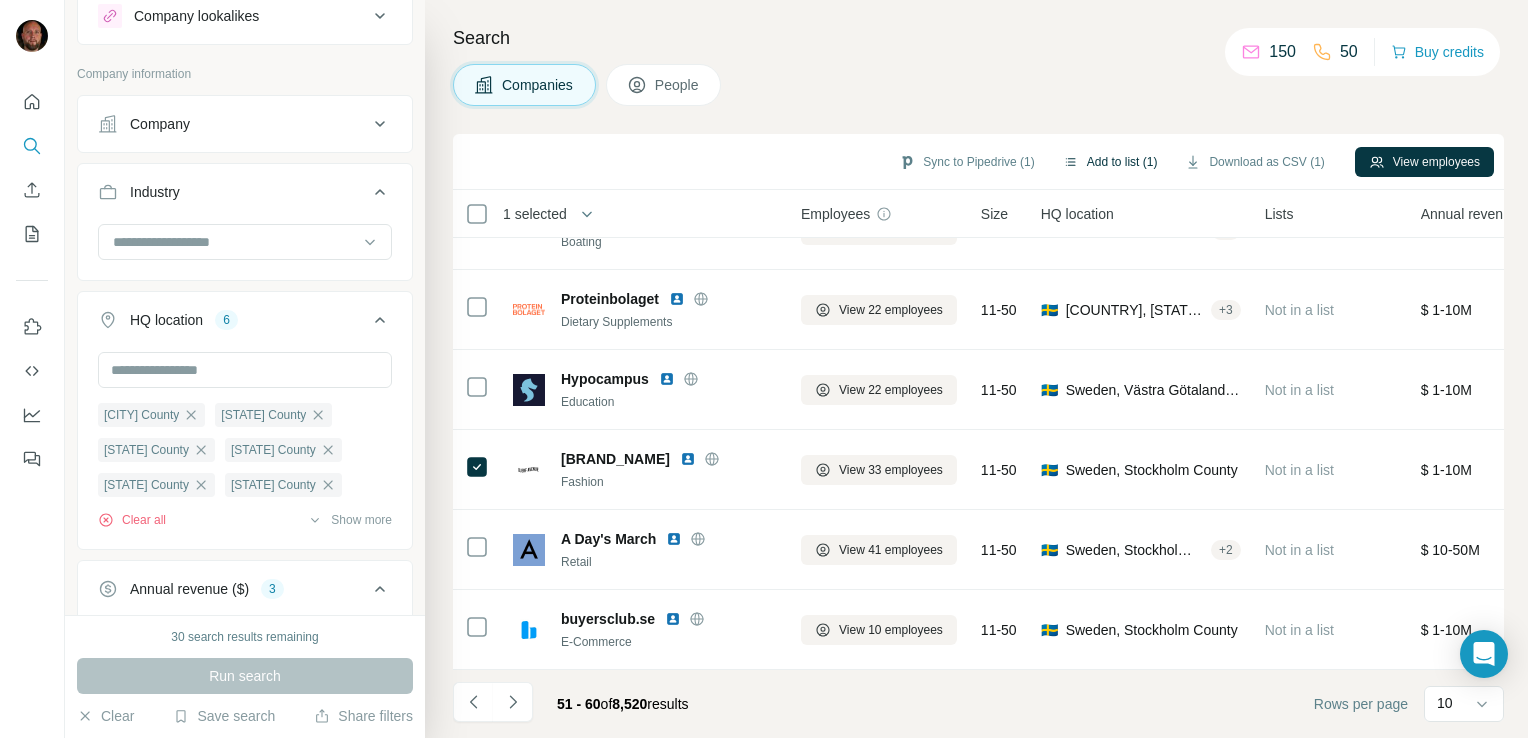 click on "Add to list (1)" at bounding box center [1110, 162] 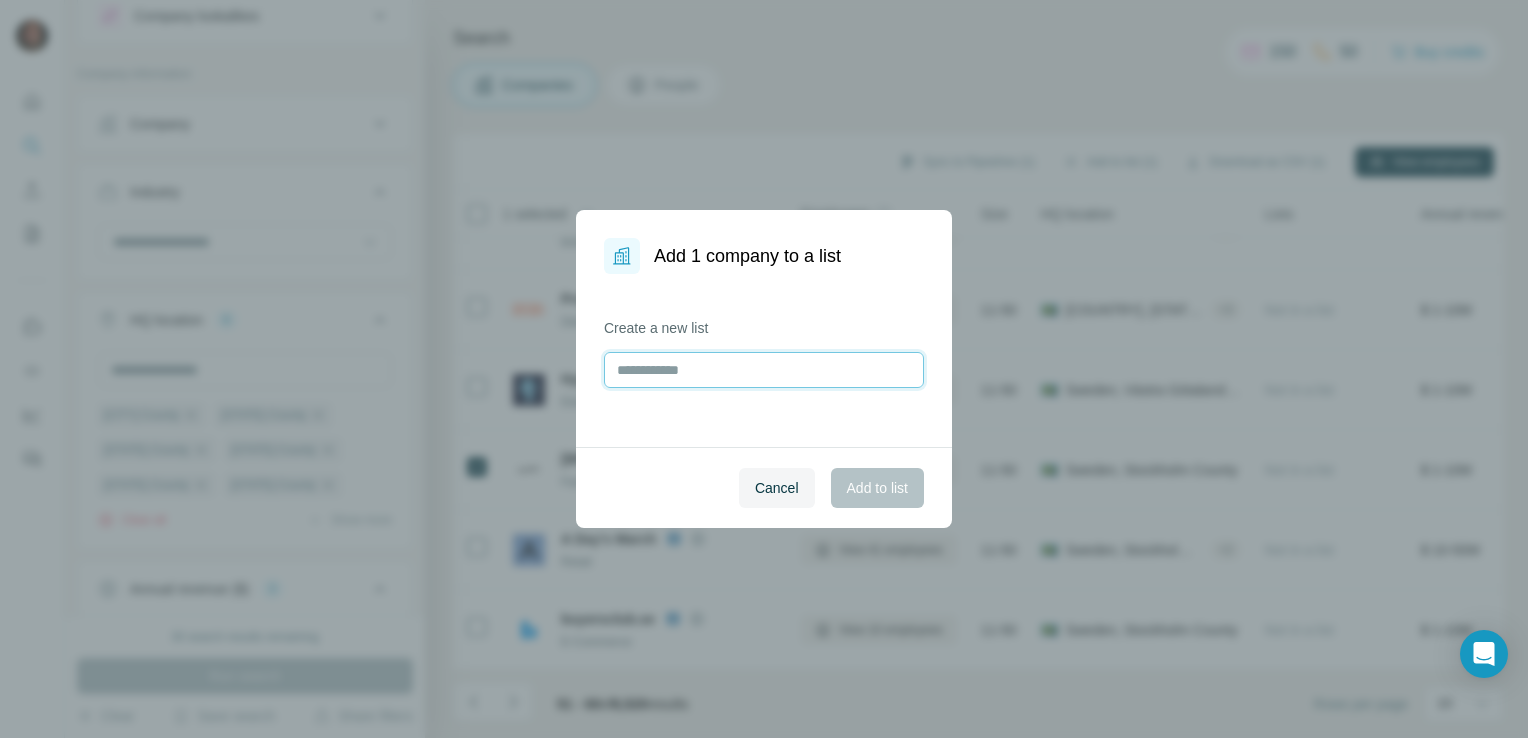click at bounding box center (764, 370) 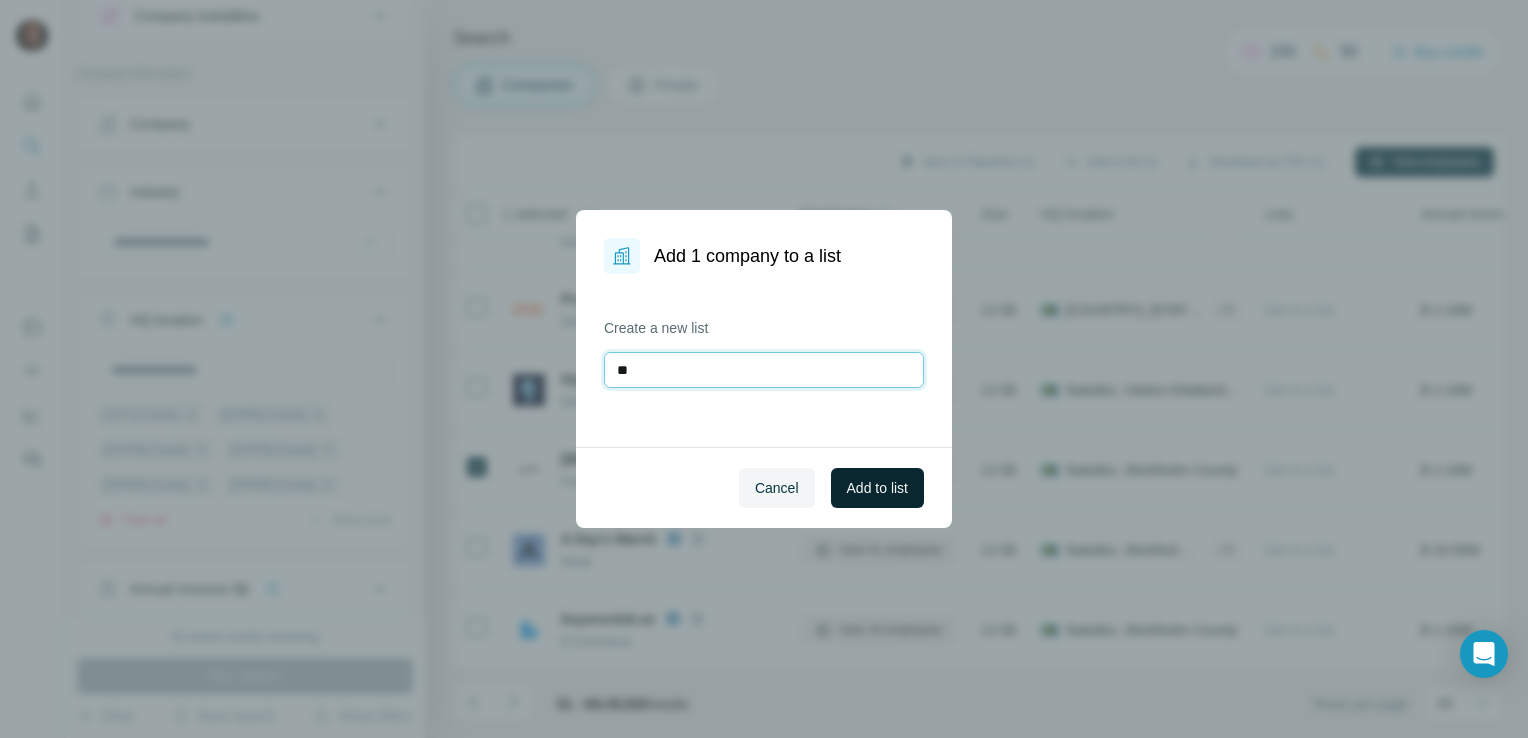 type on "**" 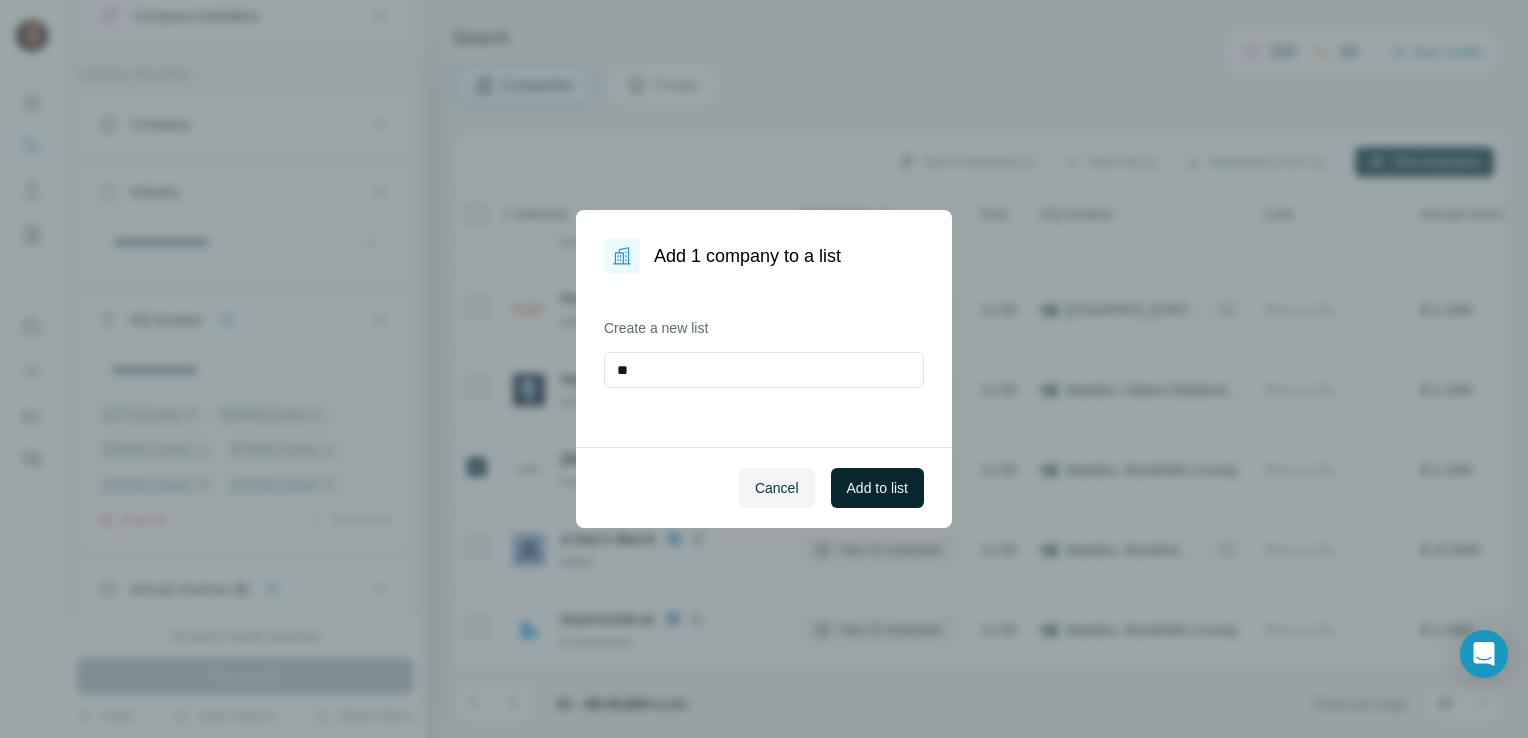 click on "Add to list" at bounding box center (877, 488) 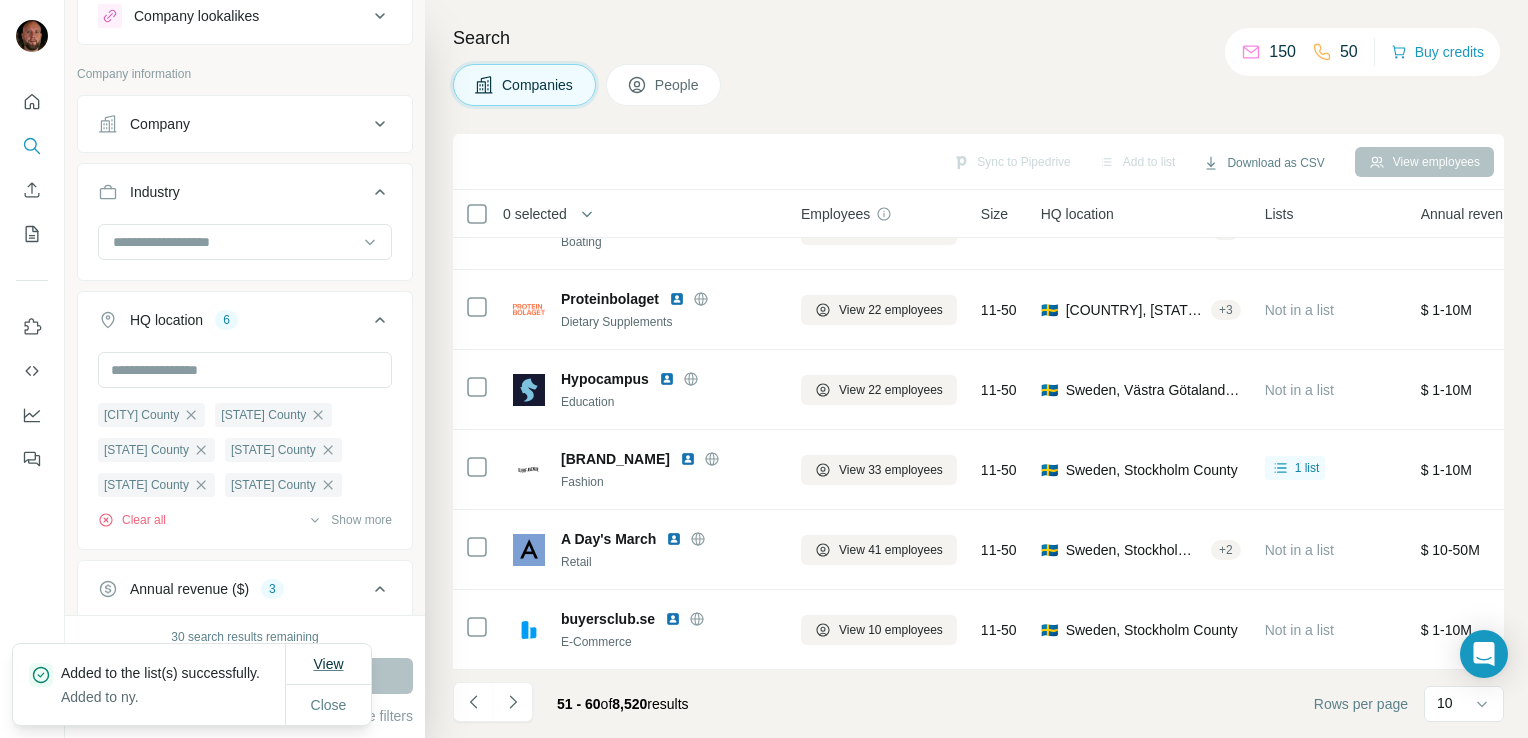 click on "View" at bounding box center (328, 664) 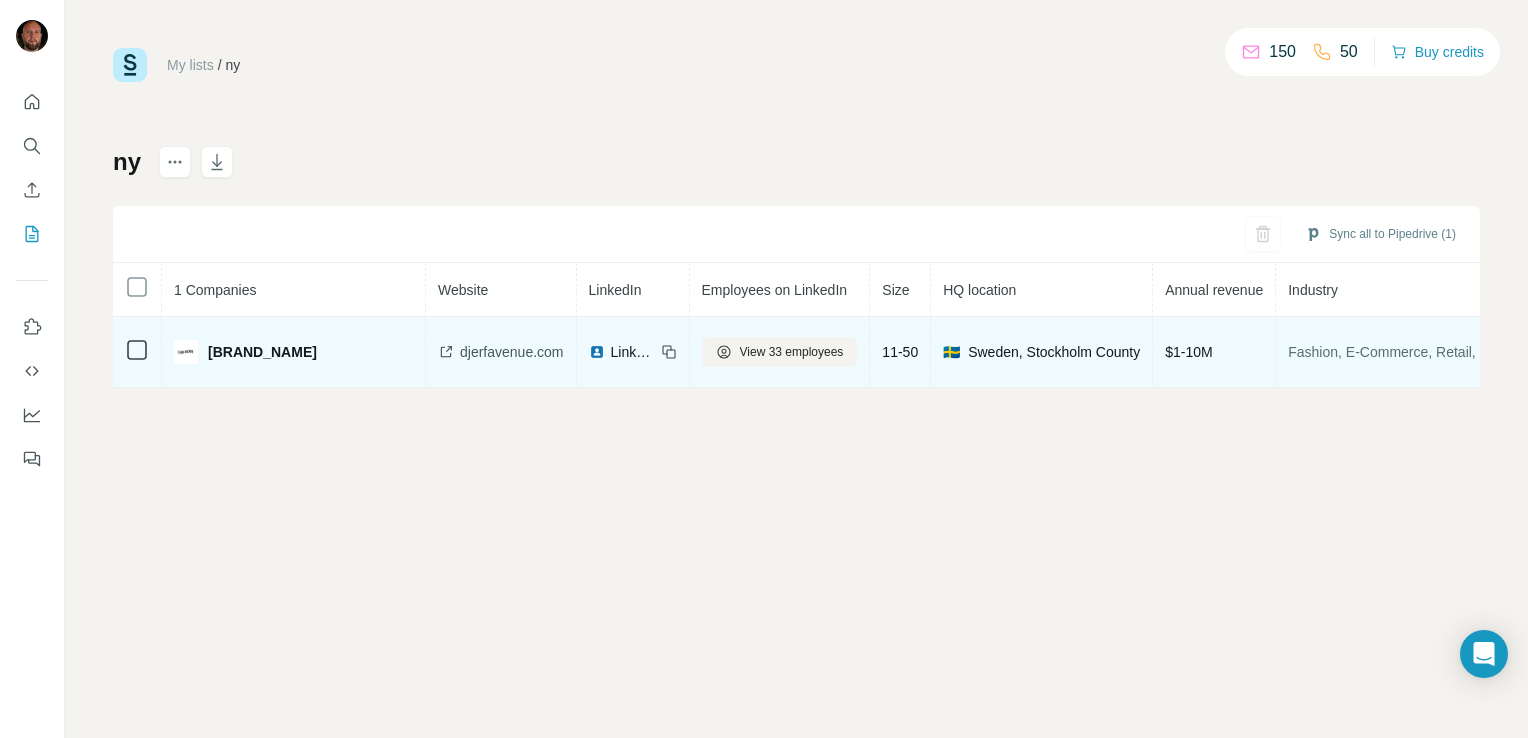 click on "[BRAND_NAME]" at bounding box center (293, 352) 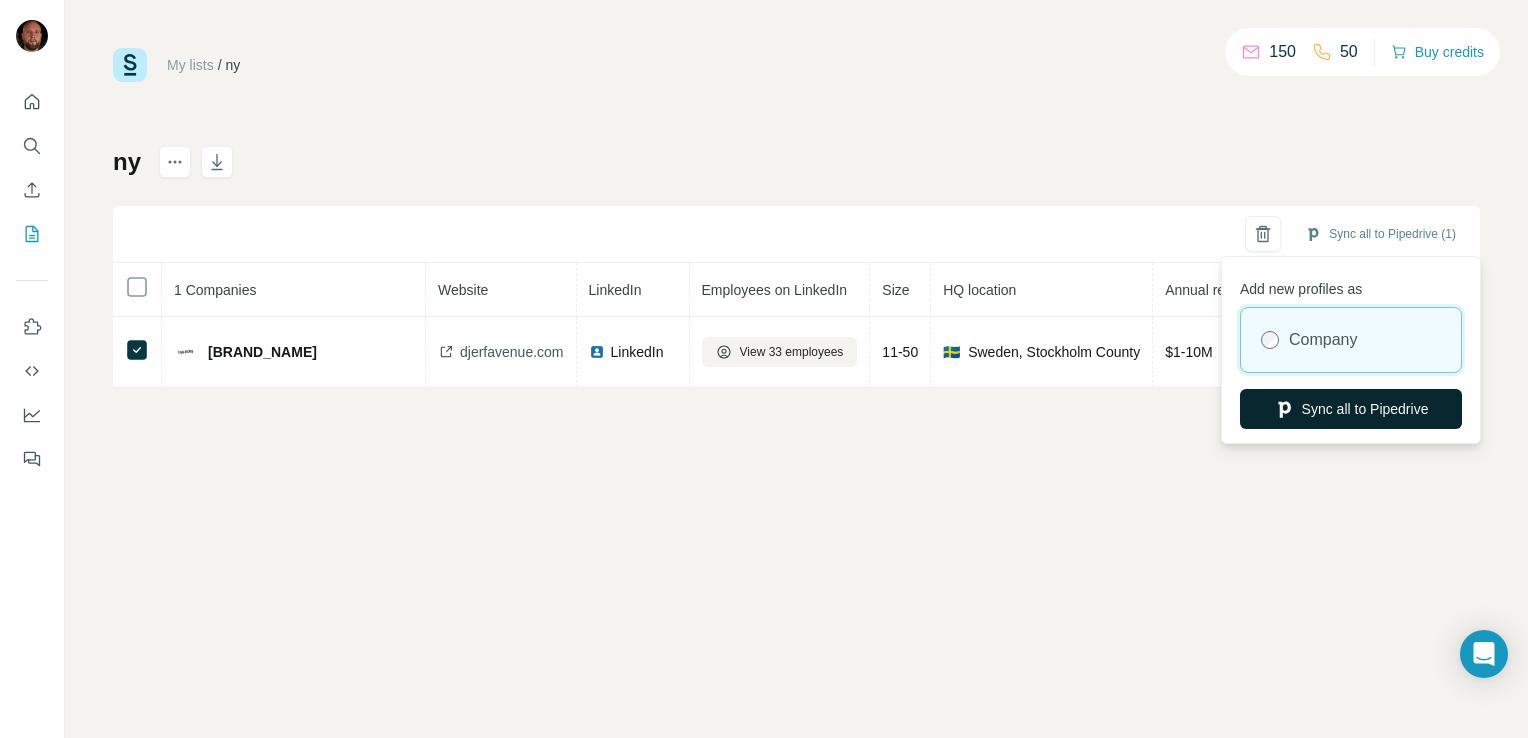 click on "Sync all to Pipedrive" at bounding box center (1351, 409) 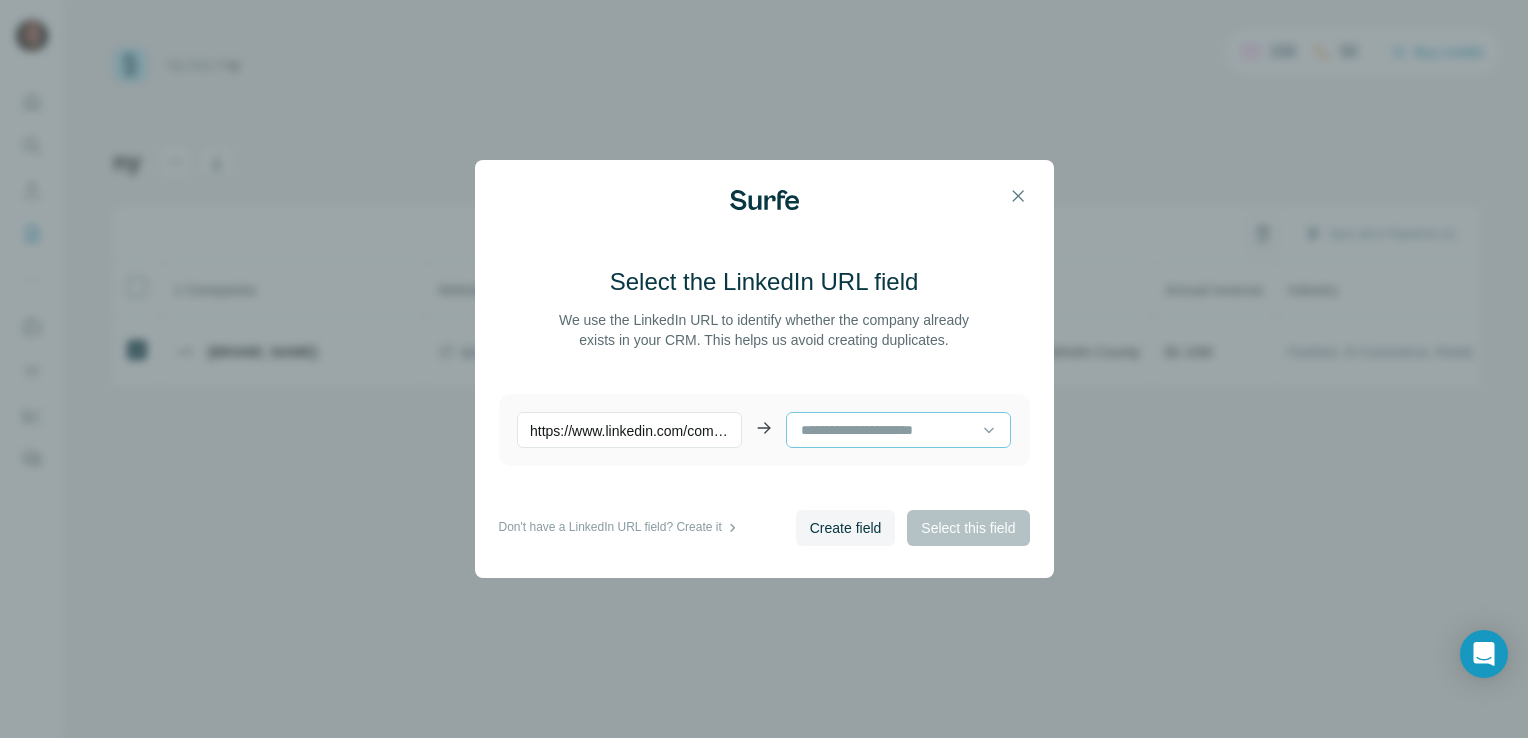 click at bounding box center (890, 430) 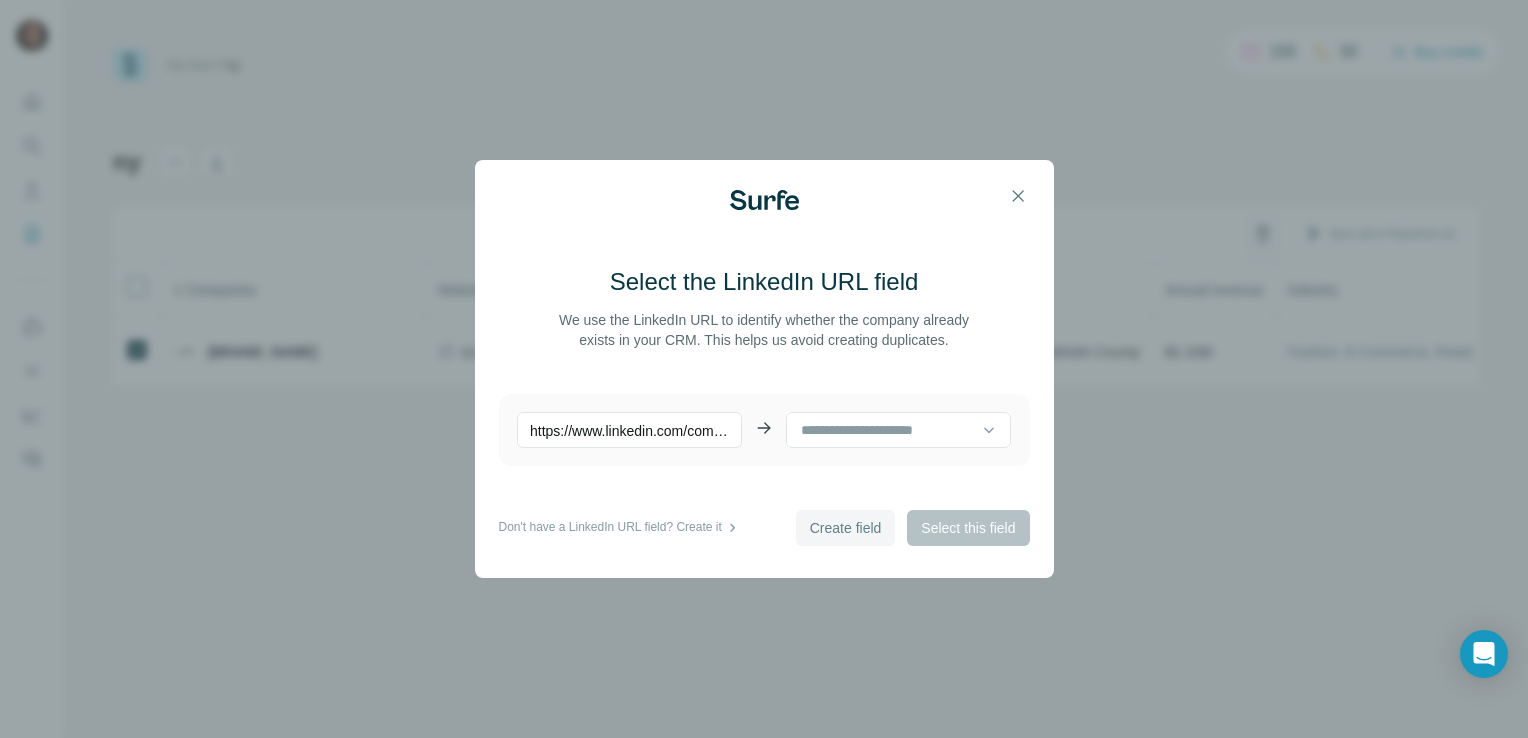click on "Create field" at bounding box center [846, 528] 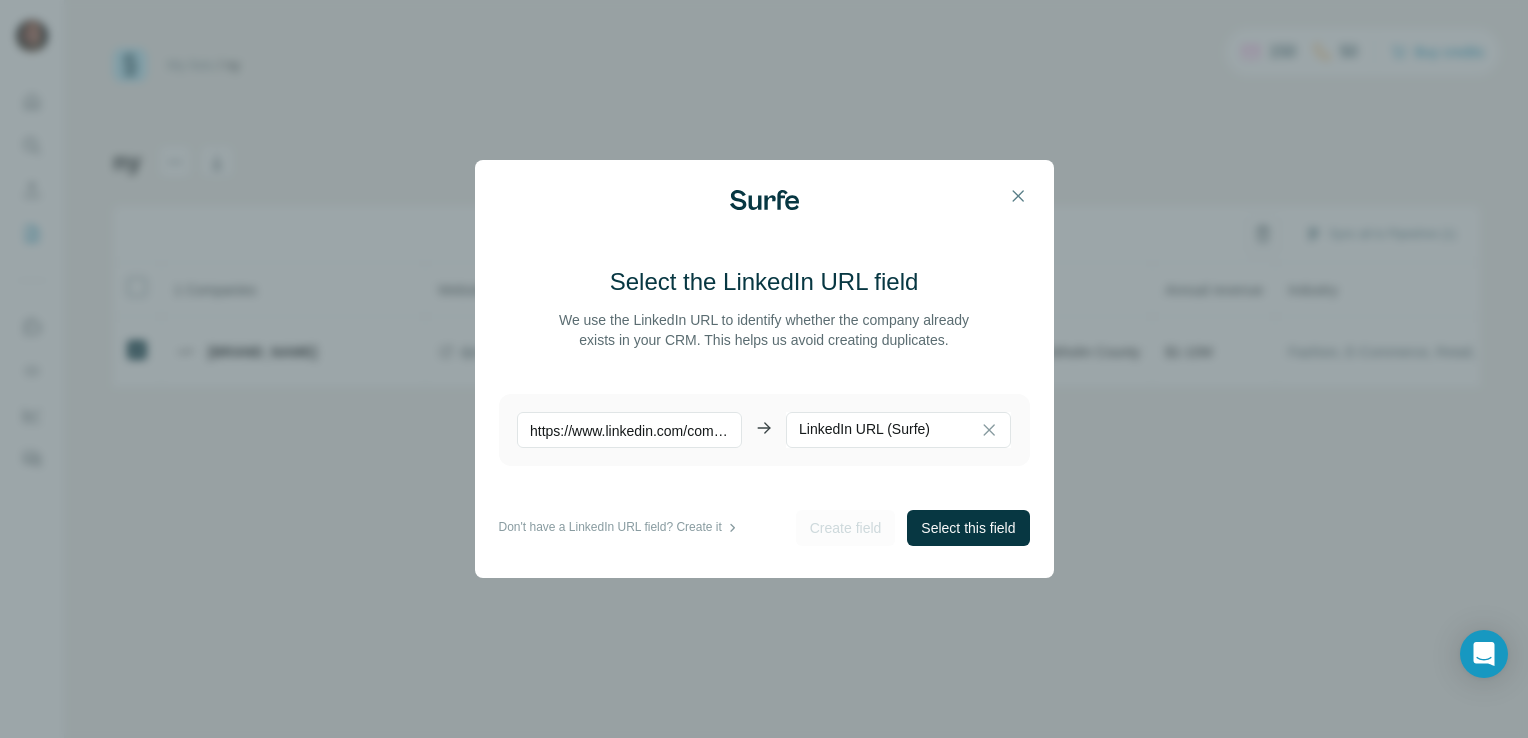 click on "Select this field" at bounding box center (968, 528) 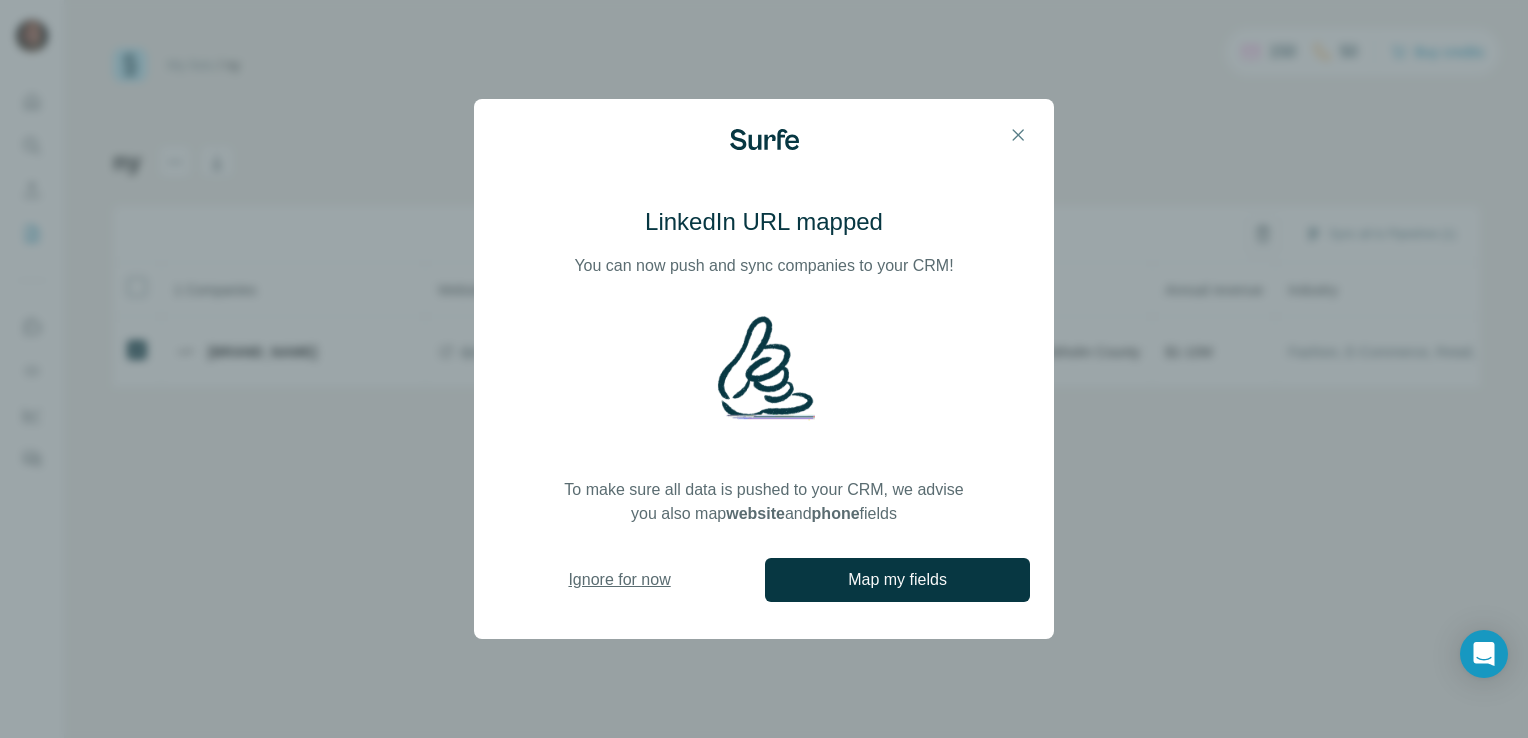 click on "Ignore for now" at bounding box center [619, 580] 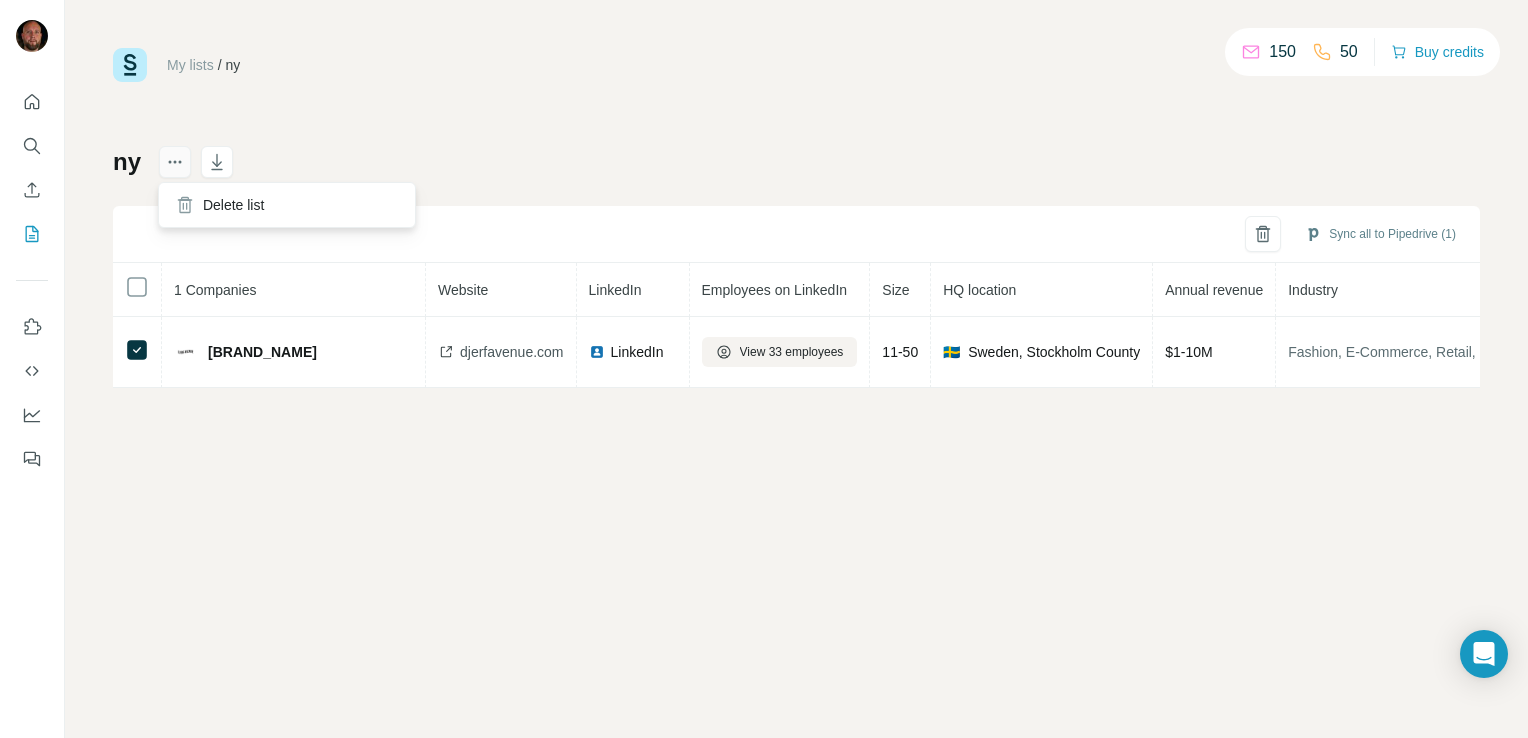 click 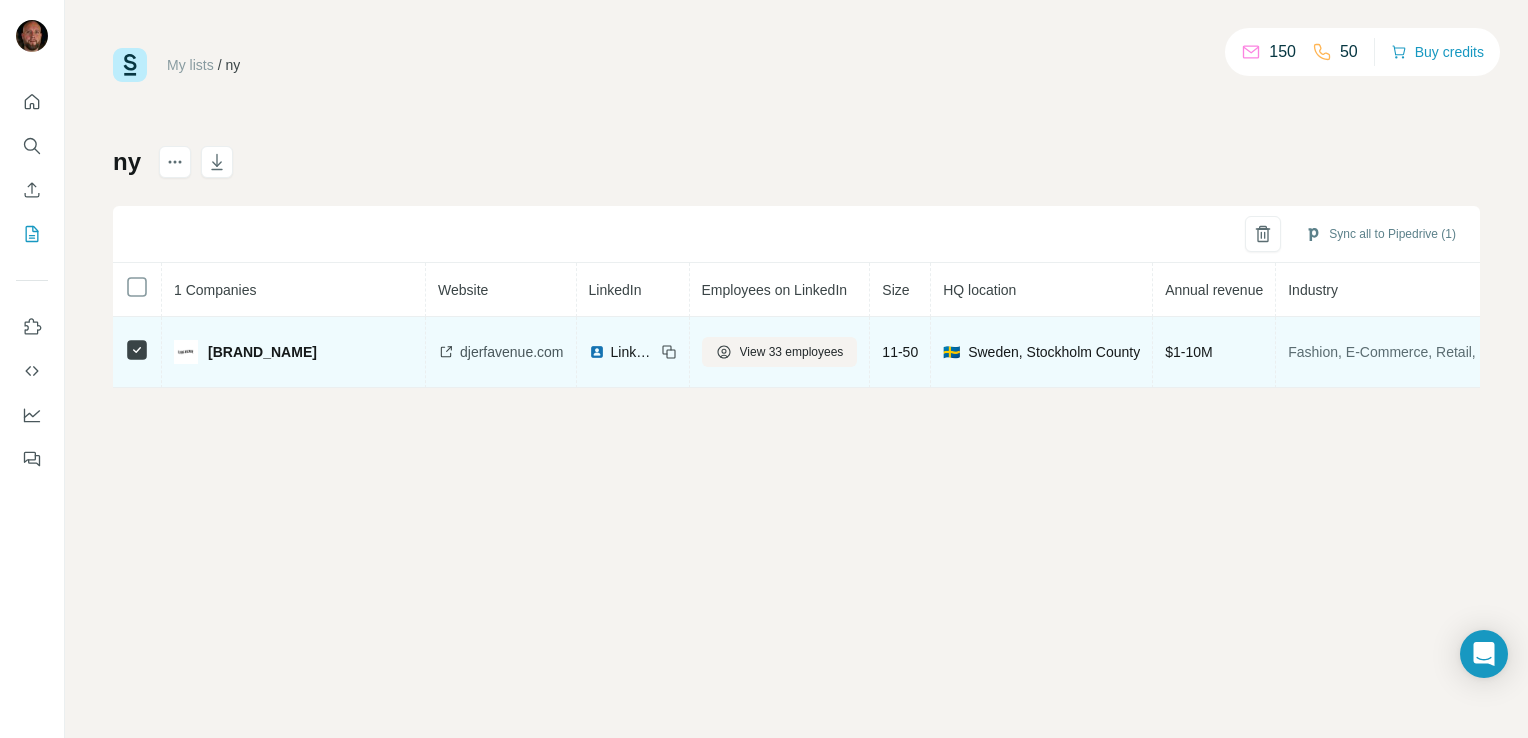 click on "[BRAND_NAME]" at bounding box center [262, 352] 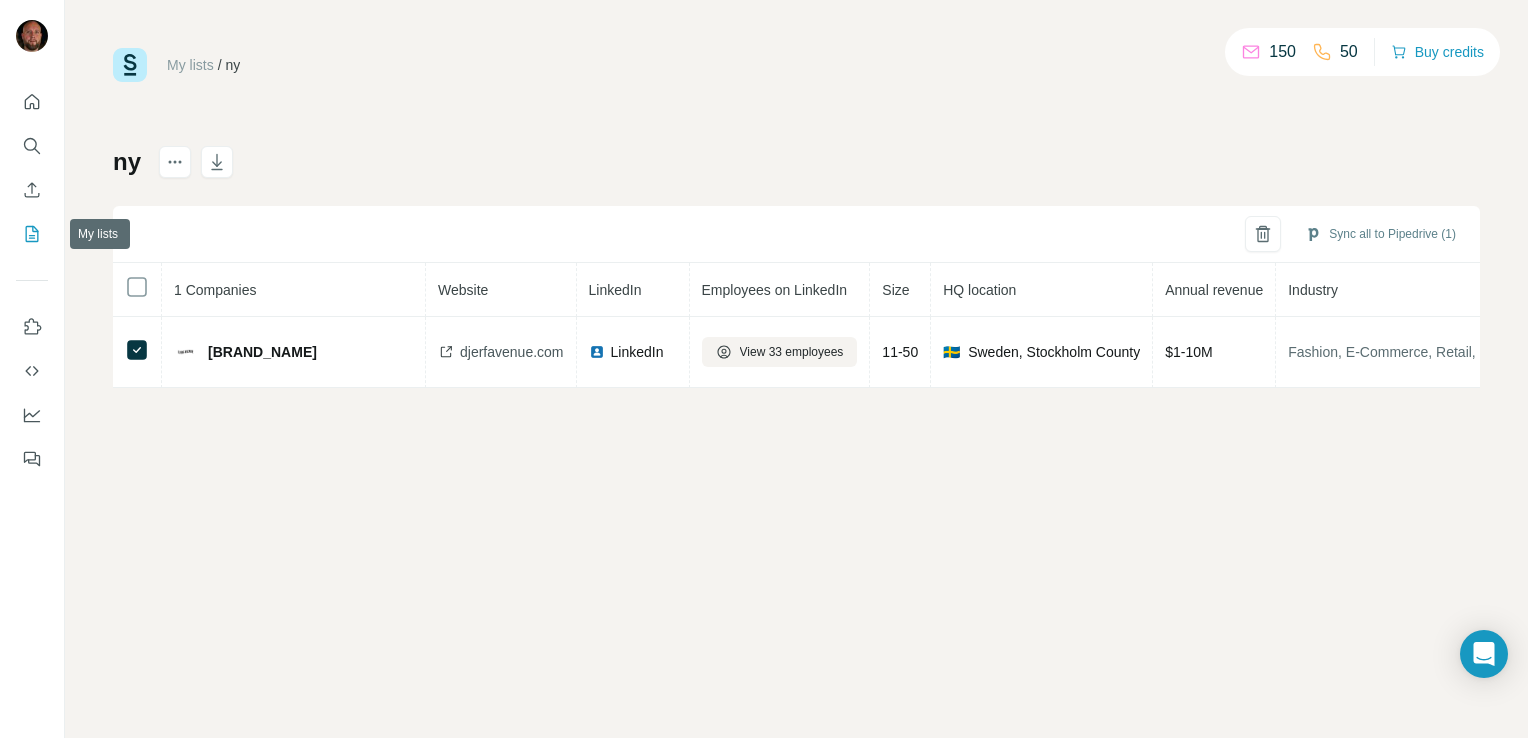 click 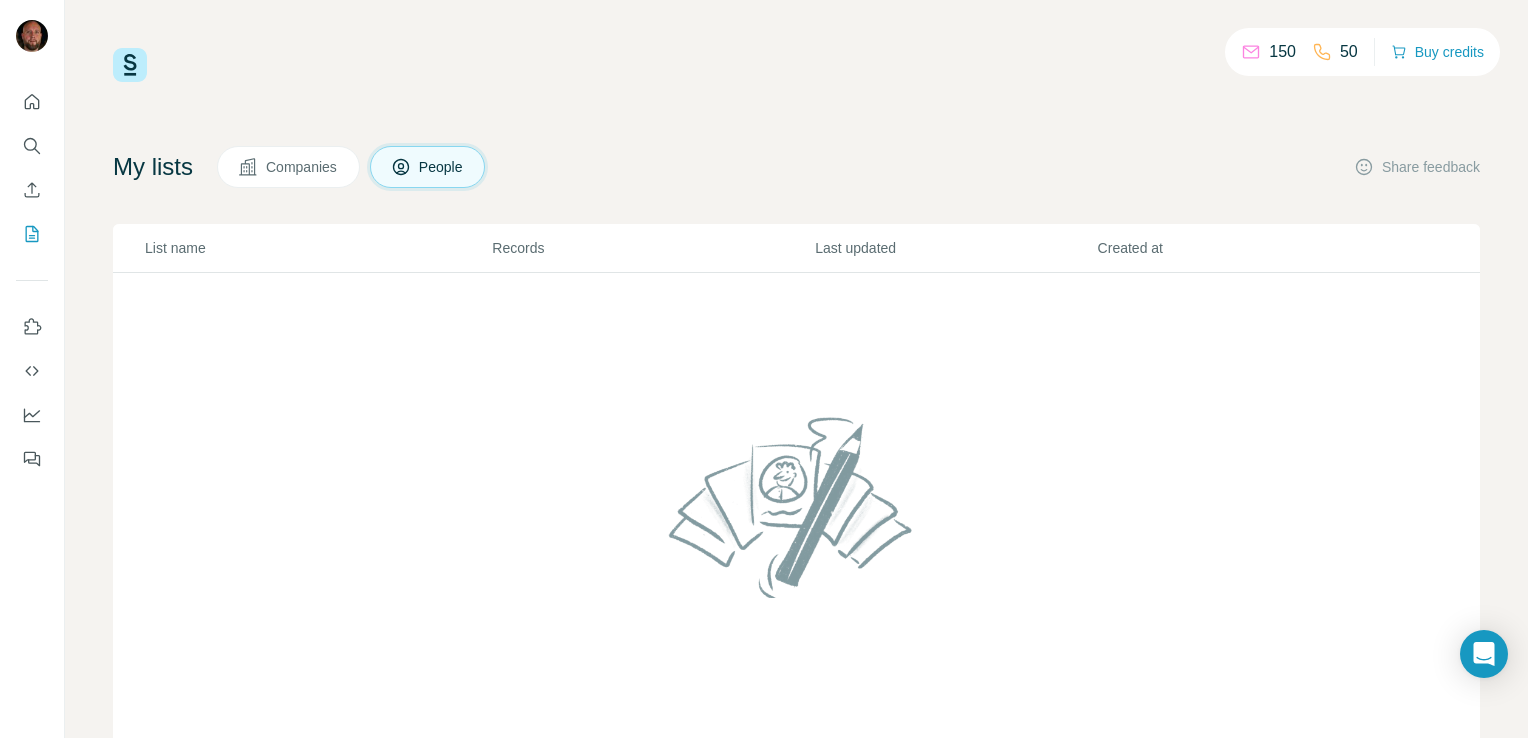 click on "Companies" at bounding box center [302, 167] 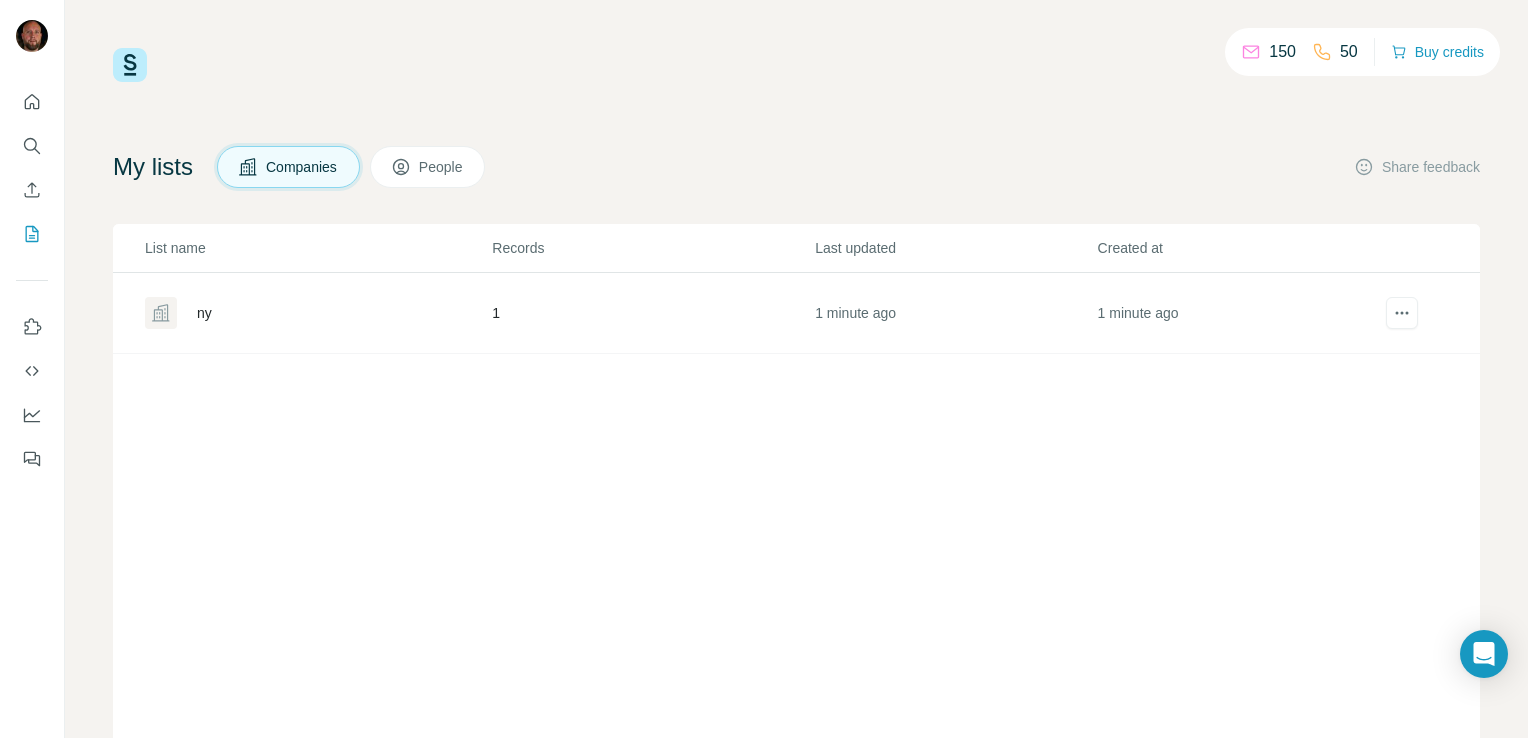 click on "ny" at bounding box center [204, 313] 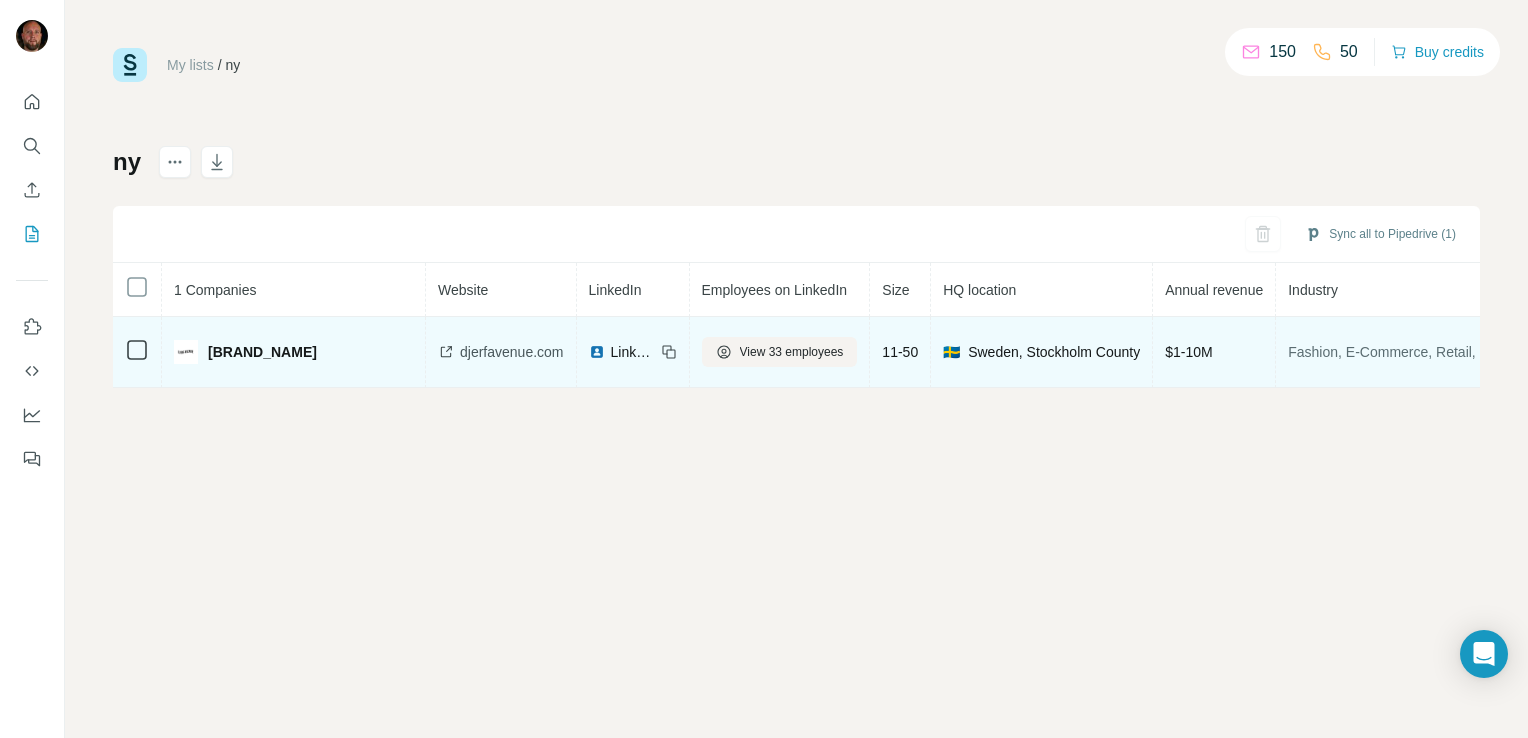 click on "🇸🇪 [COUNTRY], [STATE] County" at bounding box center [1042, 352] 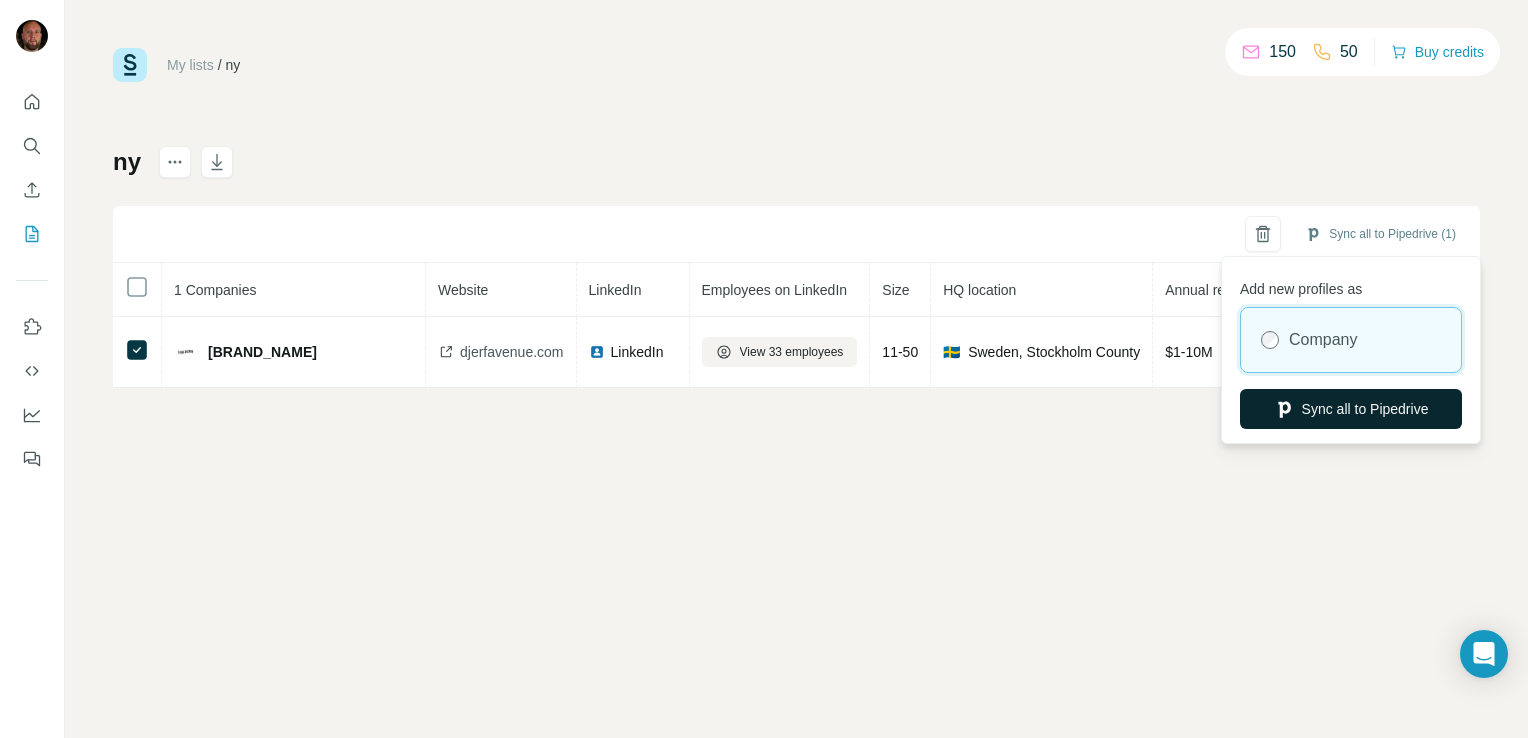 click on "Sync all to Pipedrive" at bounding box center (1351, 409) 